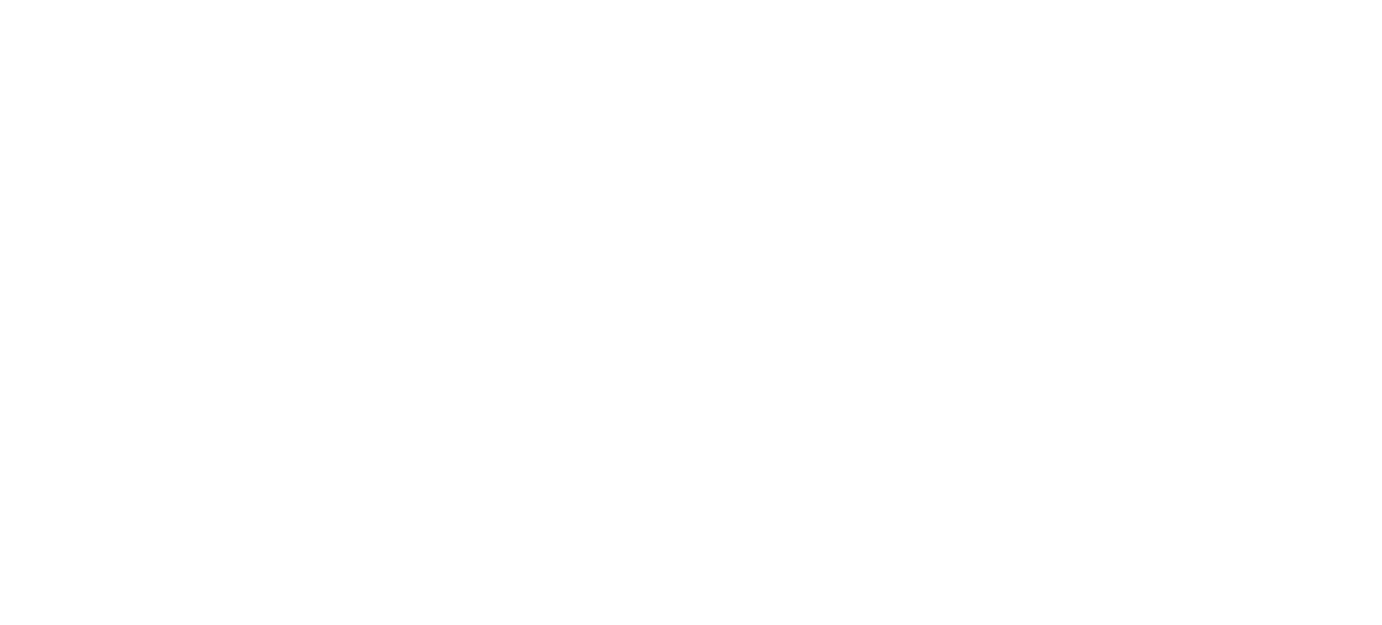 scroll, scrollTop: 0, scrollLeft: 0, axis: both 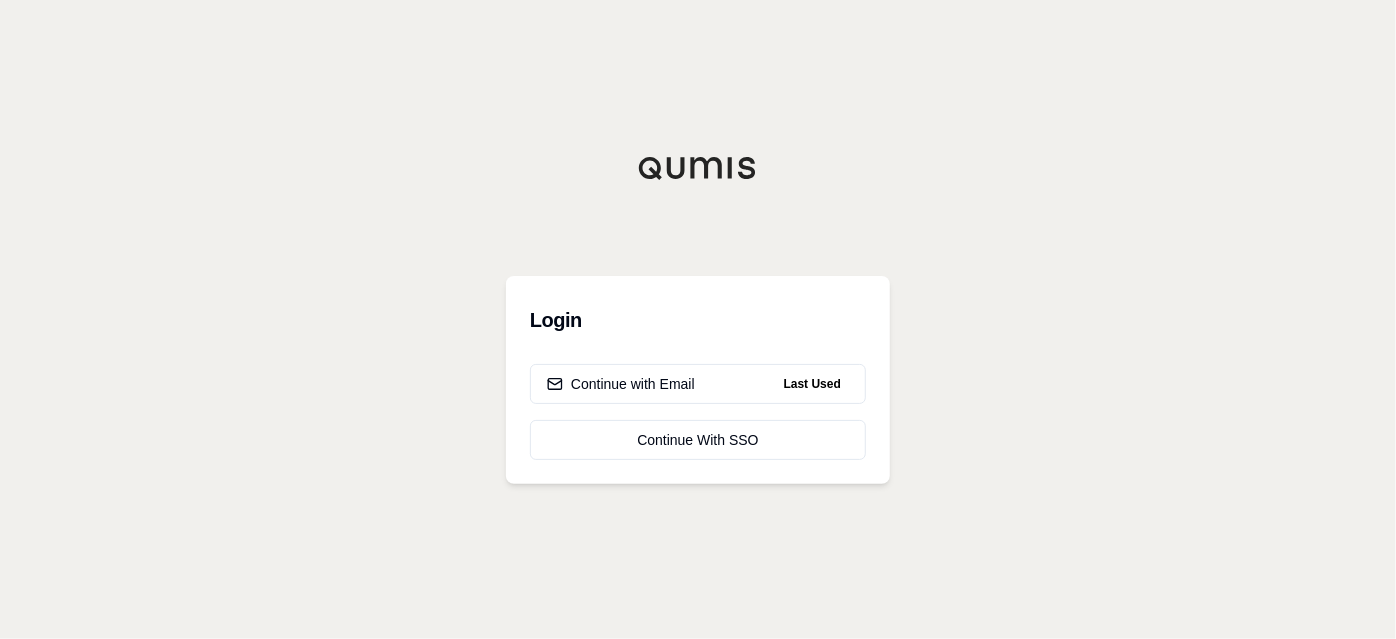 drag, startPoint x: 931, startPoint y: 1, endPoint x: 578, endPoint y: 247, distance: 430.26154 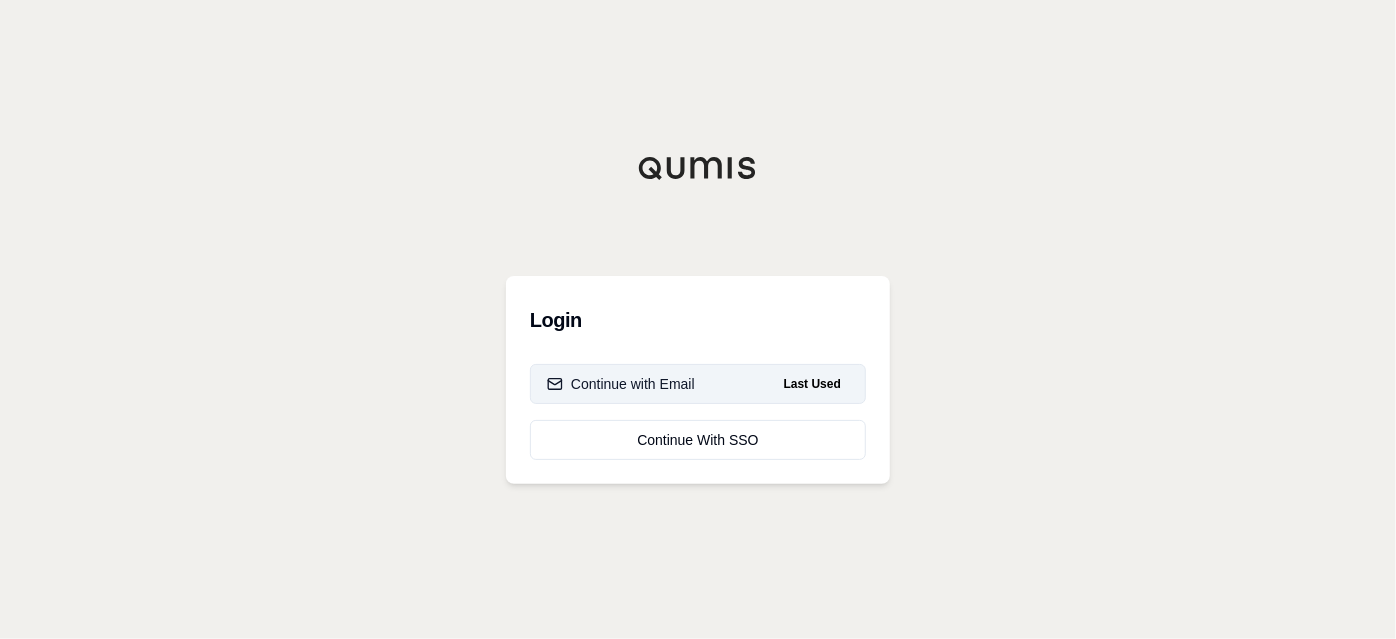 click on "Continue with Email" at bounding box center [621, 384] 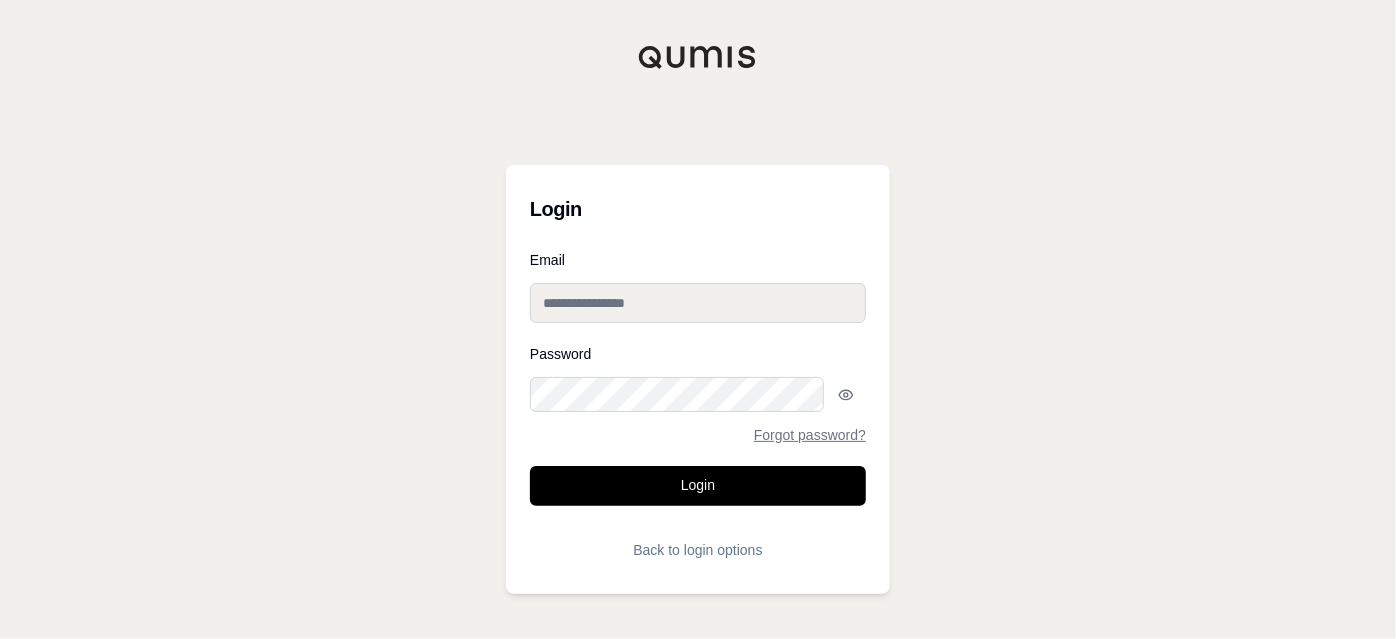 type on "**********" 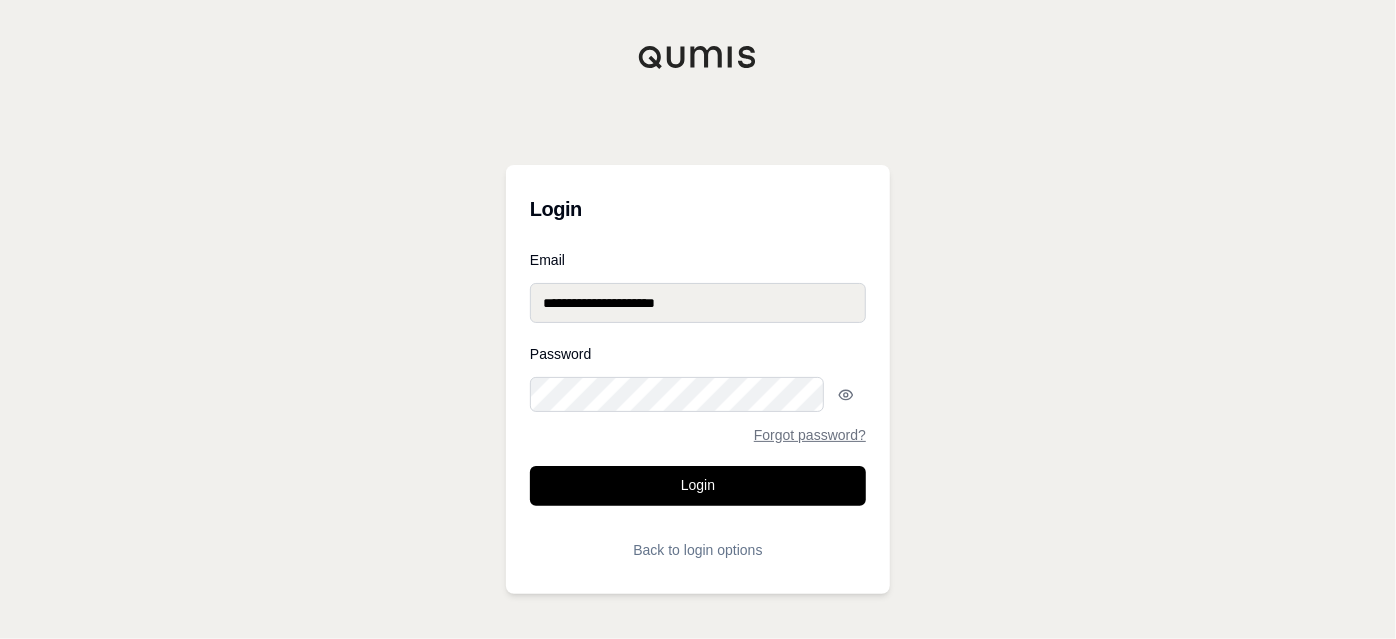 click on "**********" at bounding box center [698, 303] 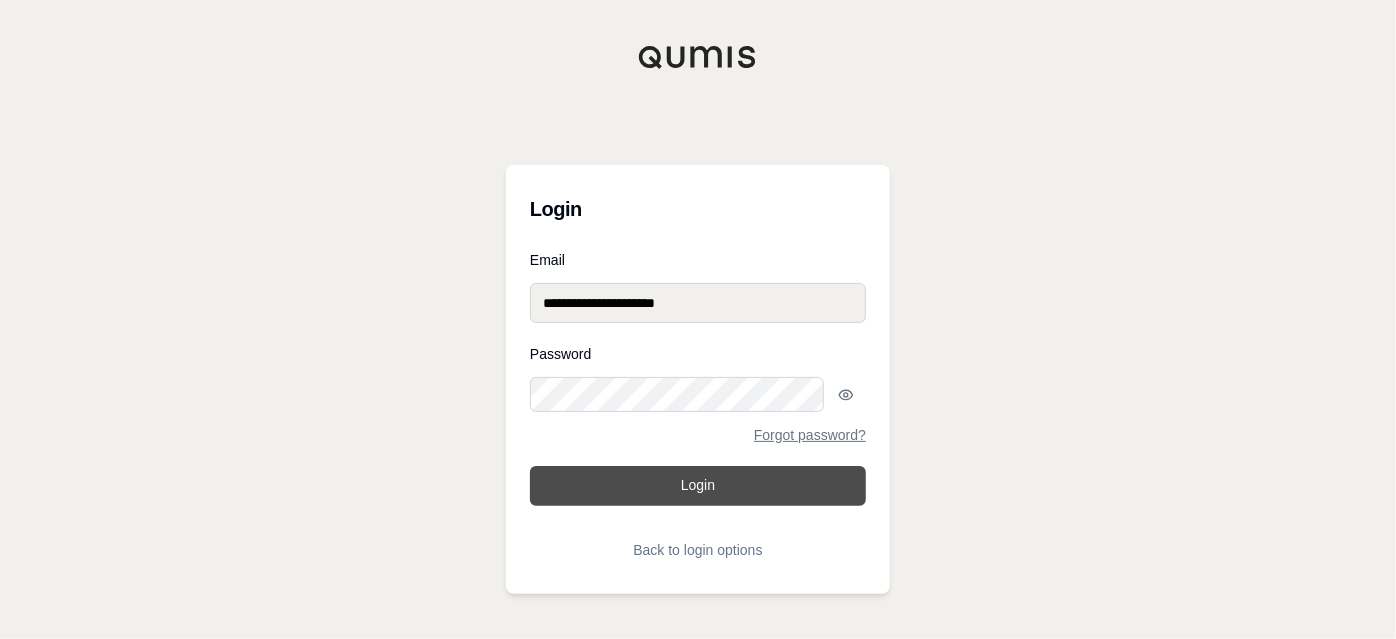 click on "Login" at bounding box center (698, 486) 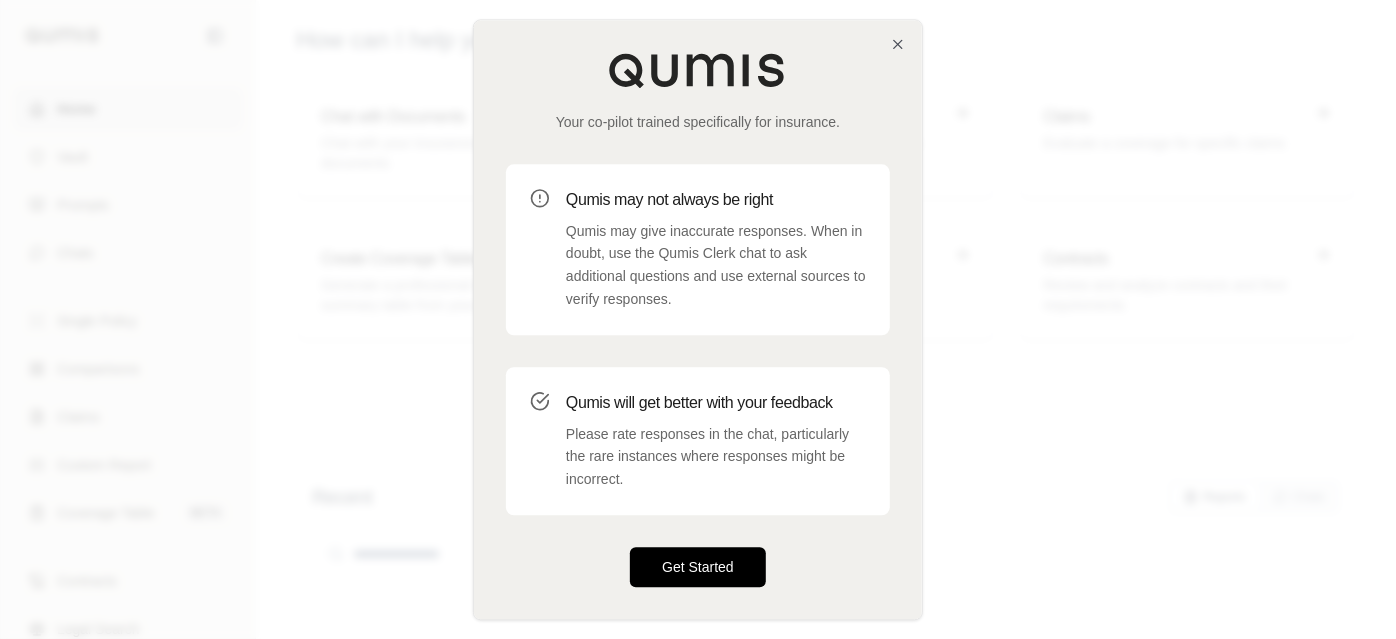 click on "Get Started" at bounding box center (698, 567) 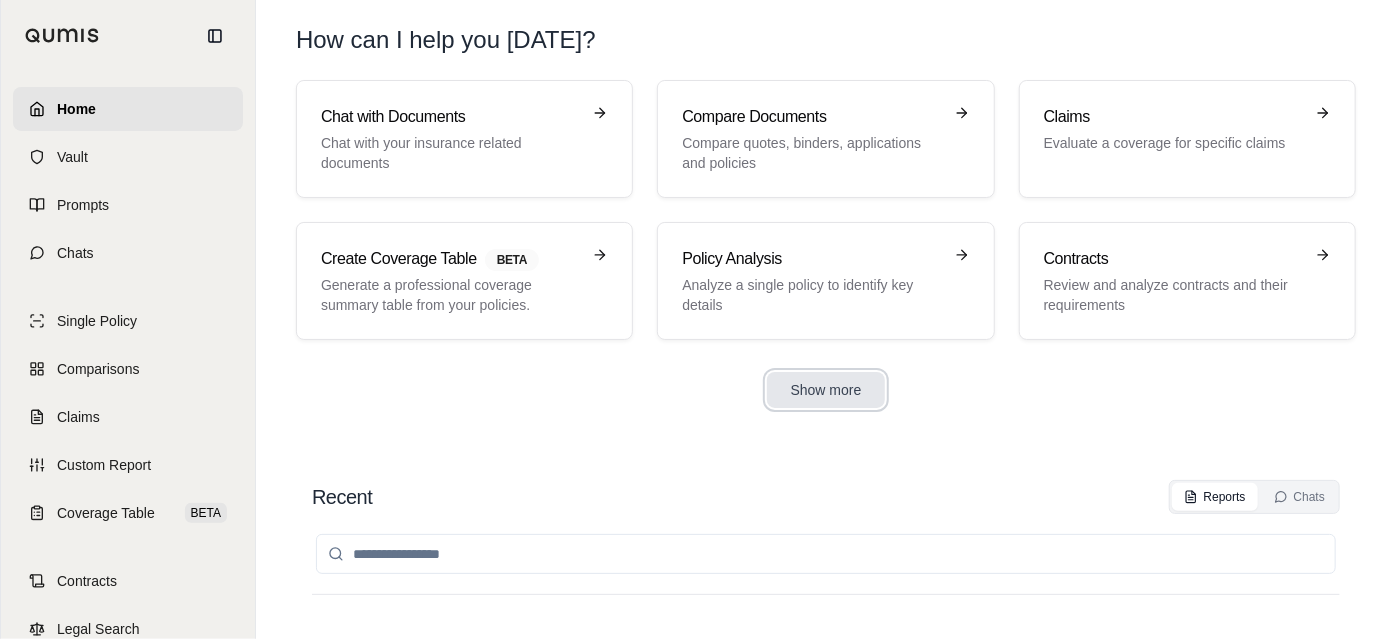 click on "Show more" at bounding box center (826, 390) 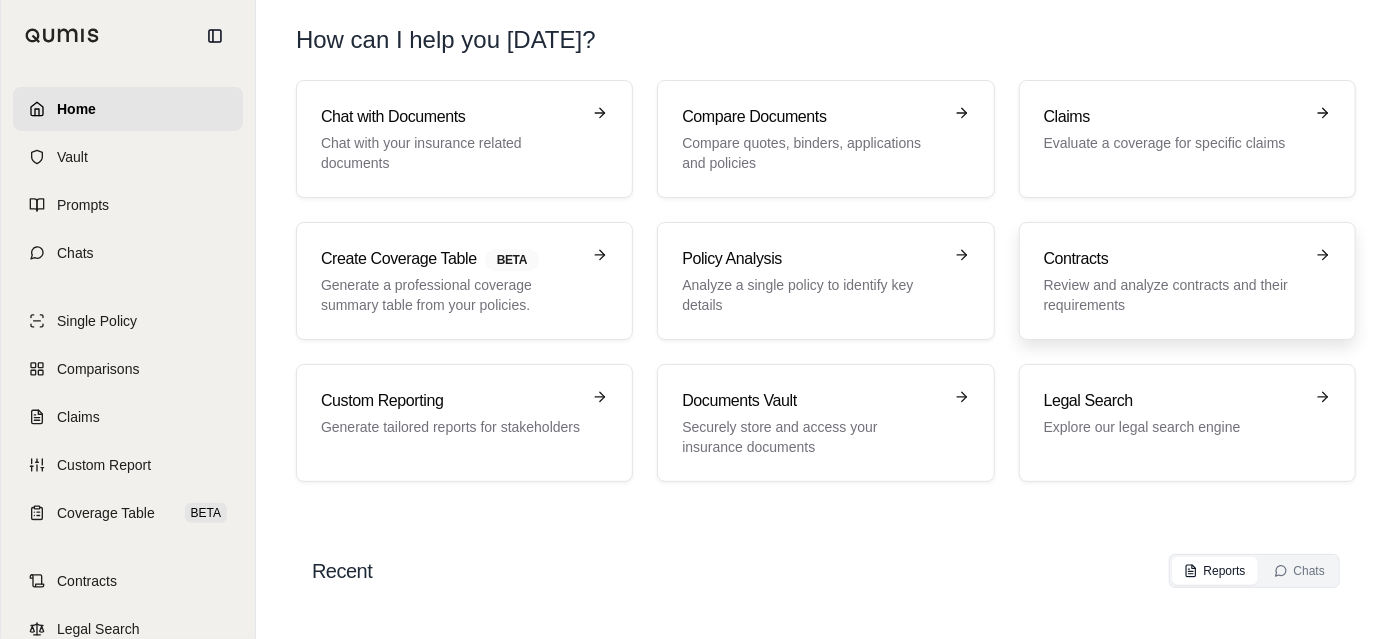 click on "Contracts" at bounding box center [1173, 259] 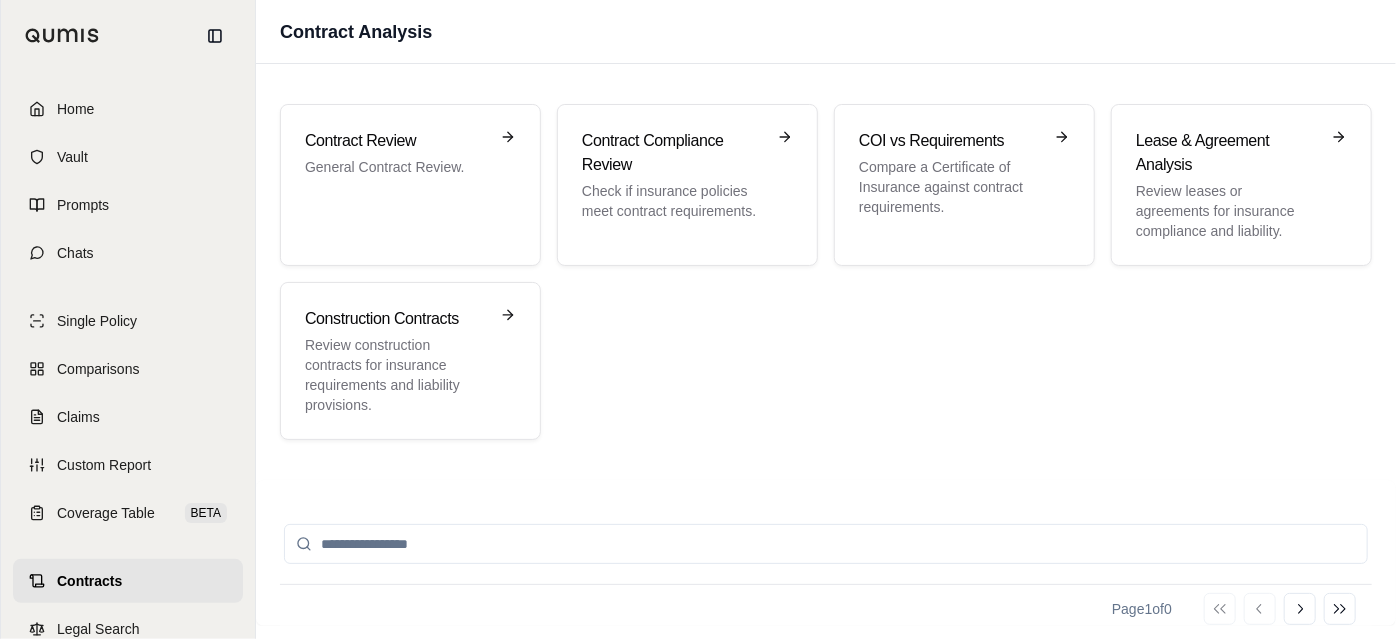 click at bounding box center (826, 544) 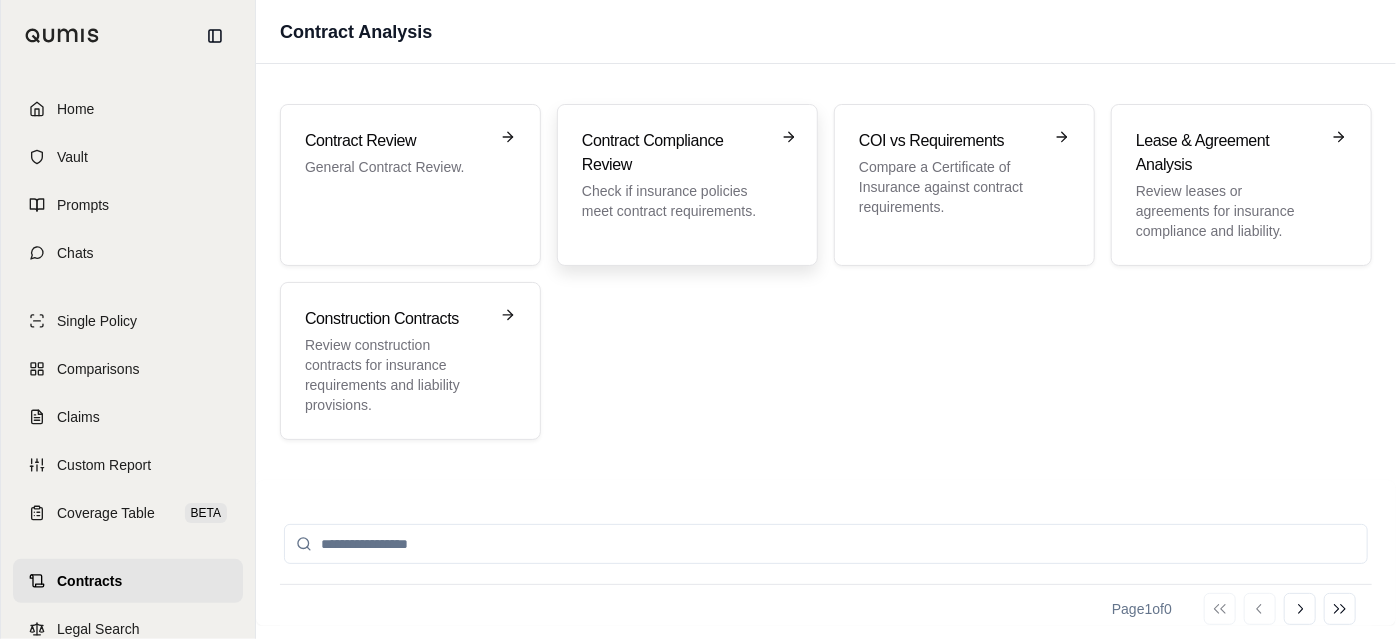 click on "Contract Compliance Review" at bounding box center [673, 153] 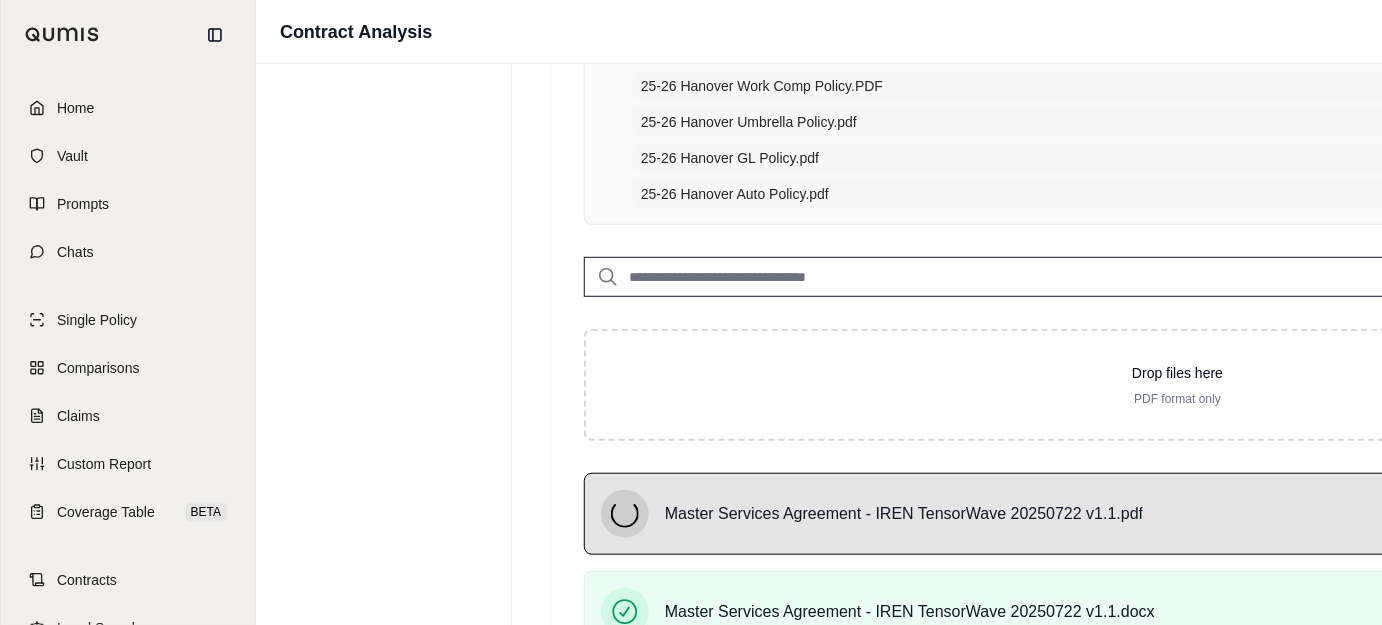 scroll, scrollTop: 272, scrollLeft: 0, axis: vertical 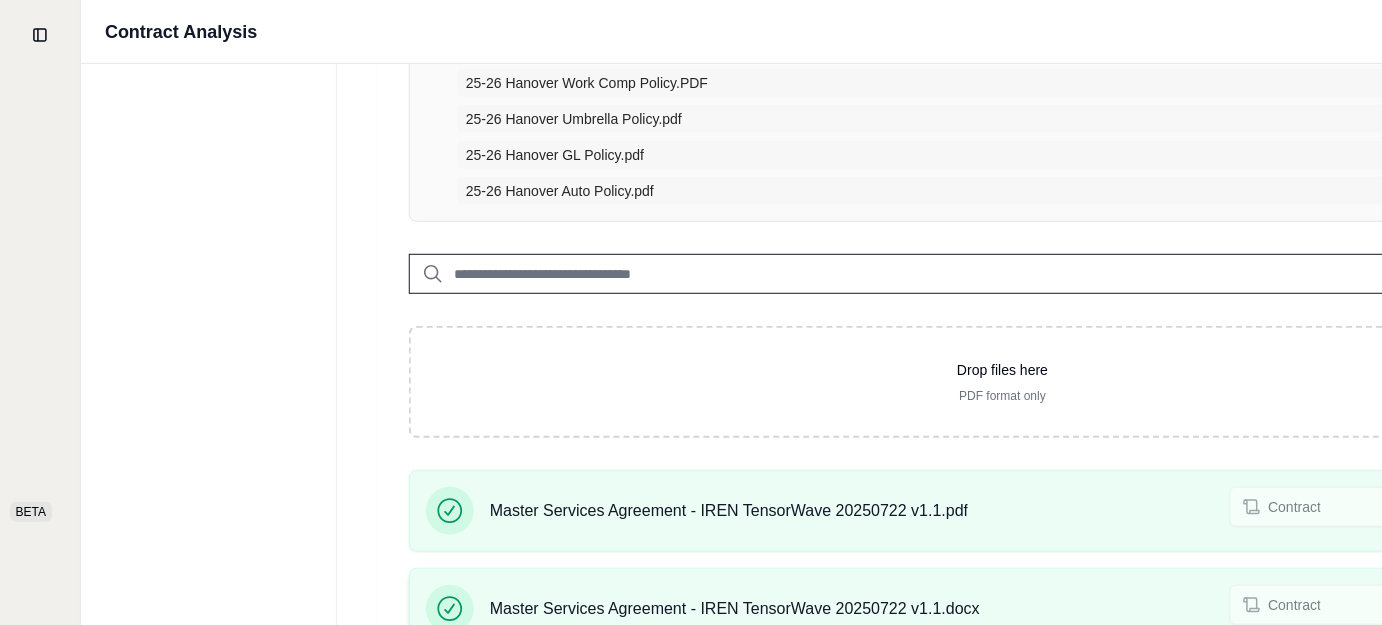 click on "Remove" at bounding box center (1521, 605) 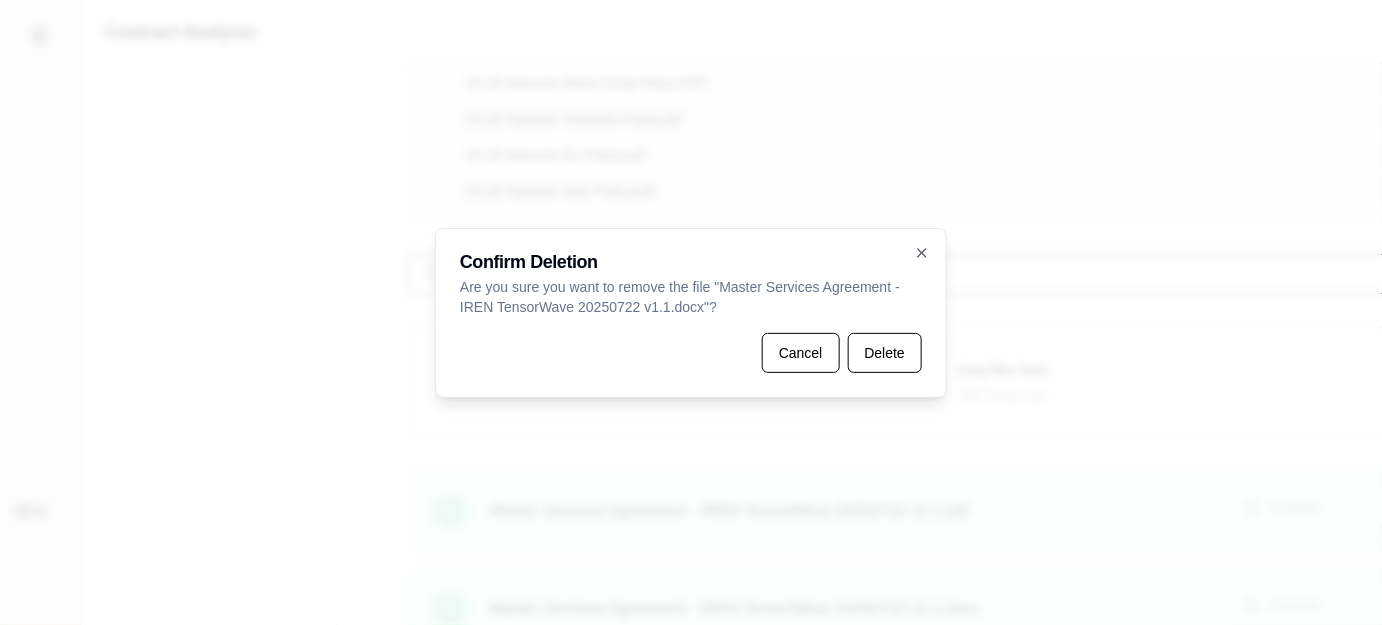 scroll, scrollTop: 272, scrollLeft: 161, axis: both 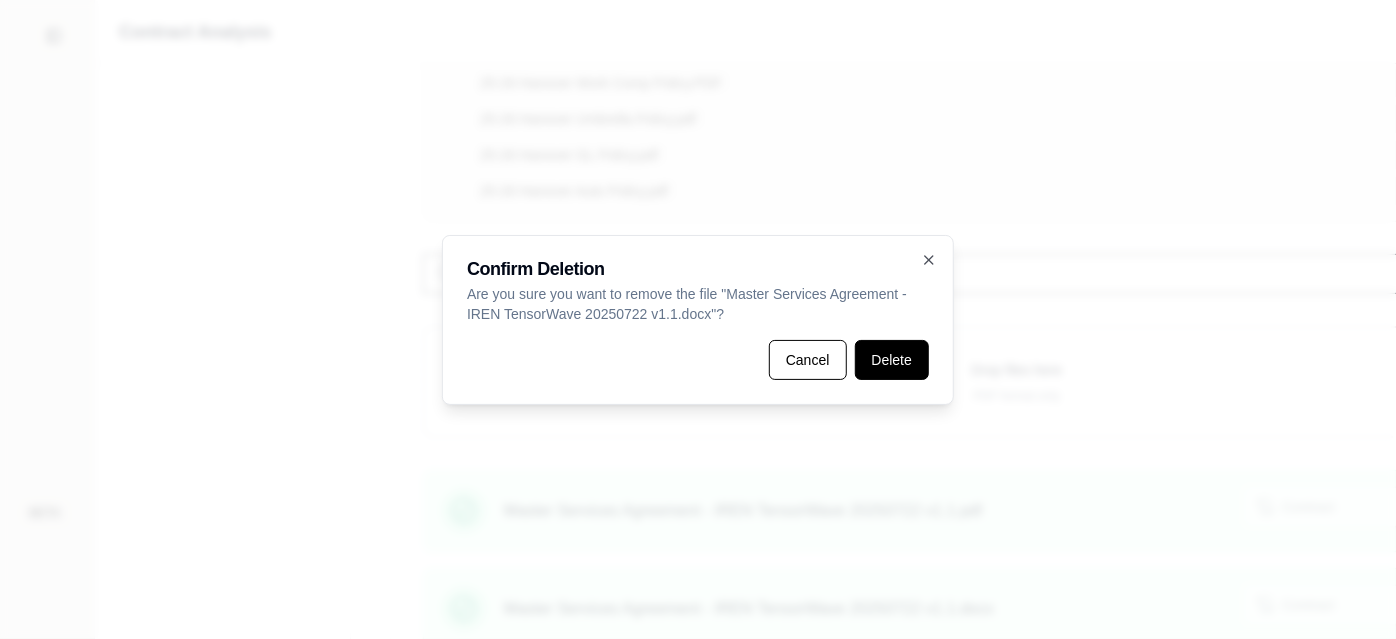 click on "Delete" at bounding box center (892, 360) 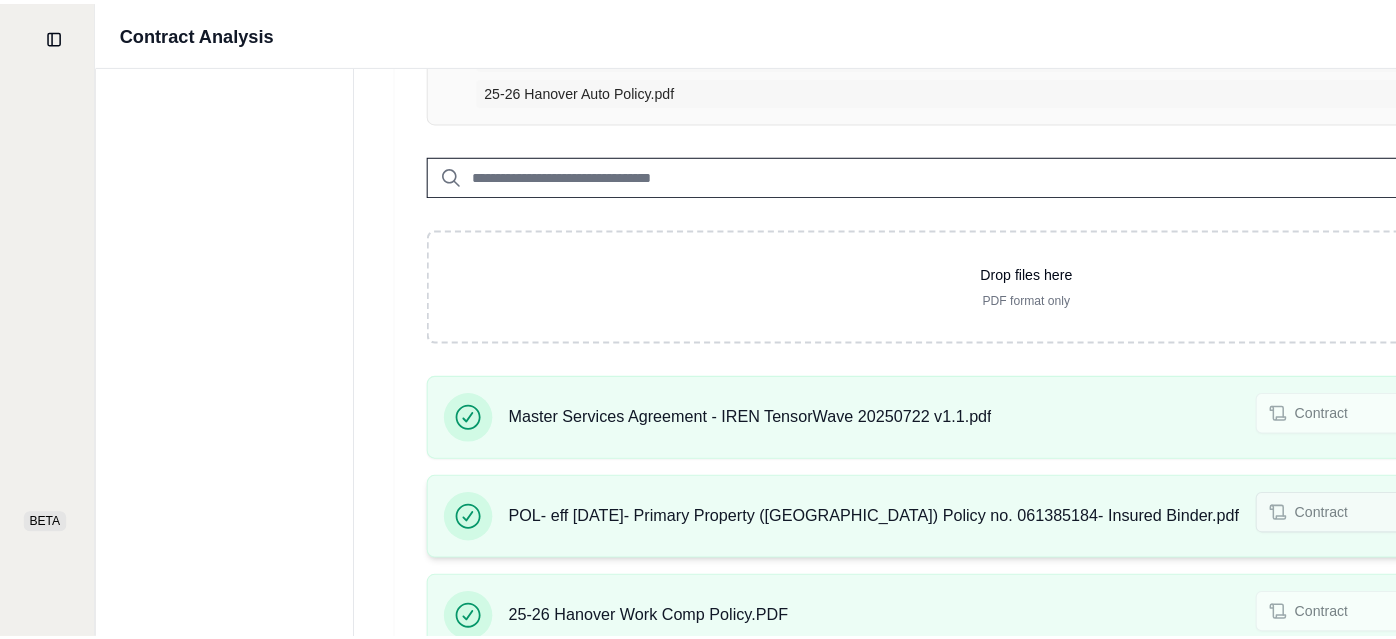 scroll, scrollTop: 363, scrollLeft: 161, axis: both 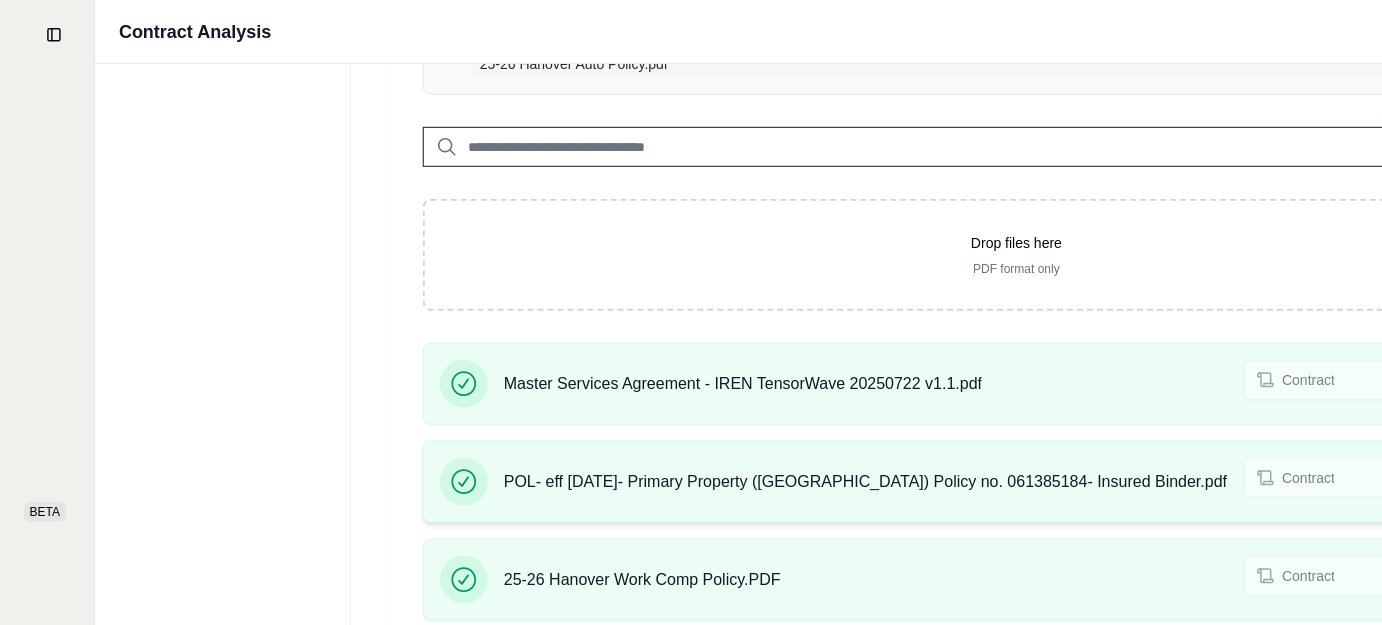 click on "Remove" at bounding box center [1535, 478] 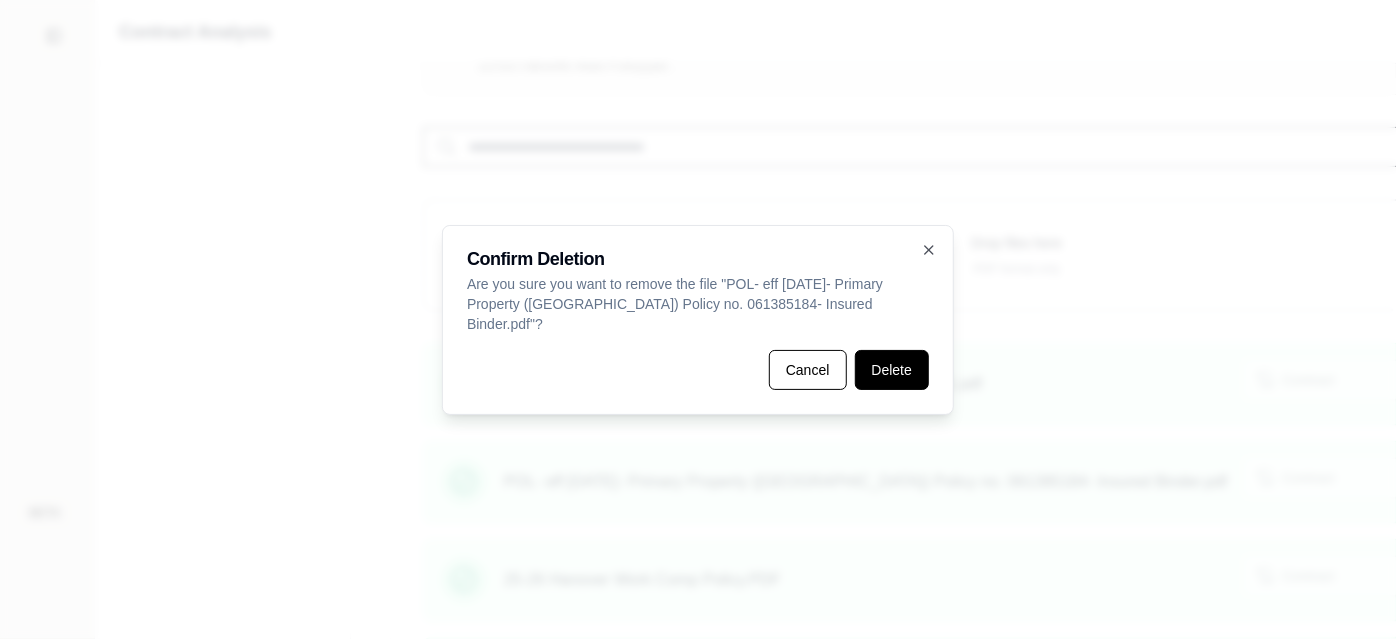 scroll, scrollTop: 363, scrollLeft: 29, axis: both 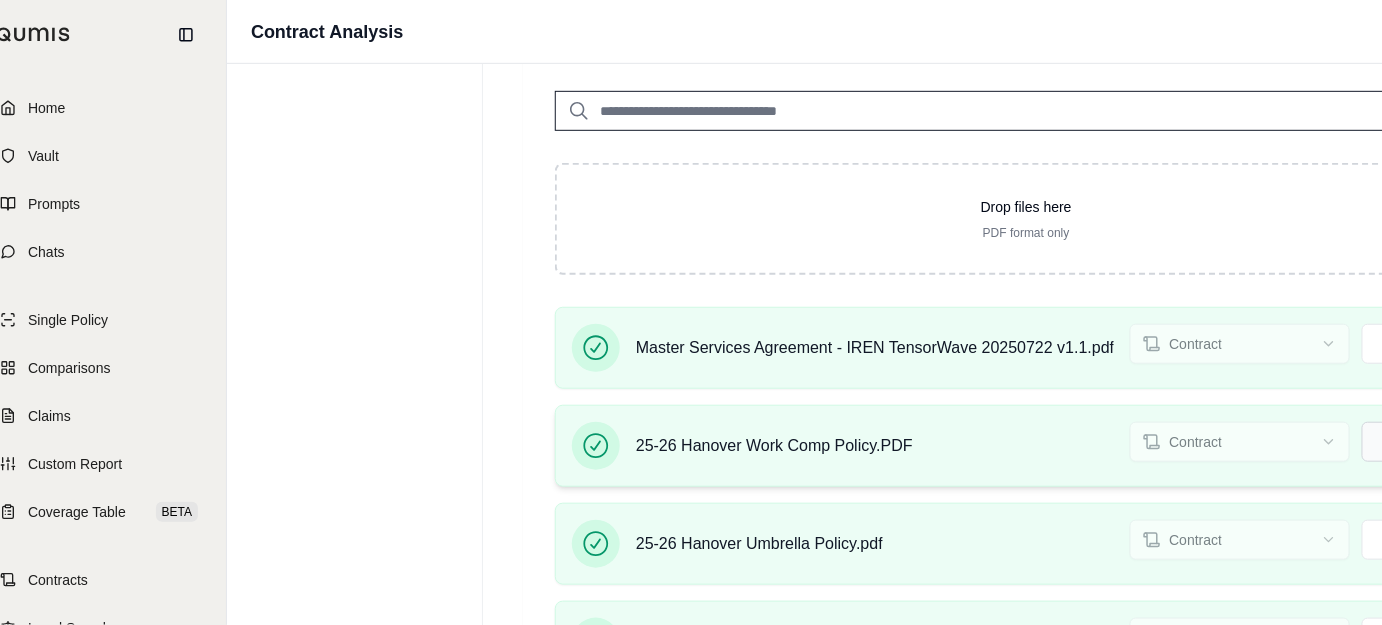 click on "Remove" at bounding box center (1421, 442) 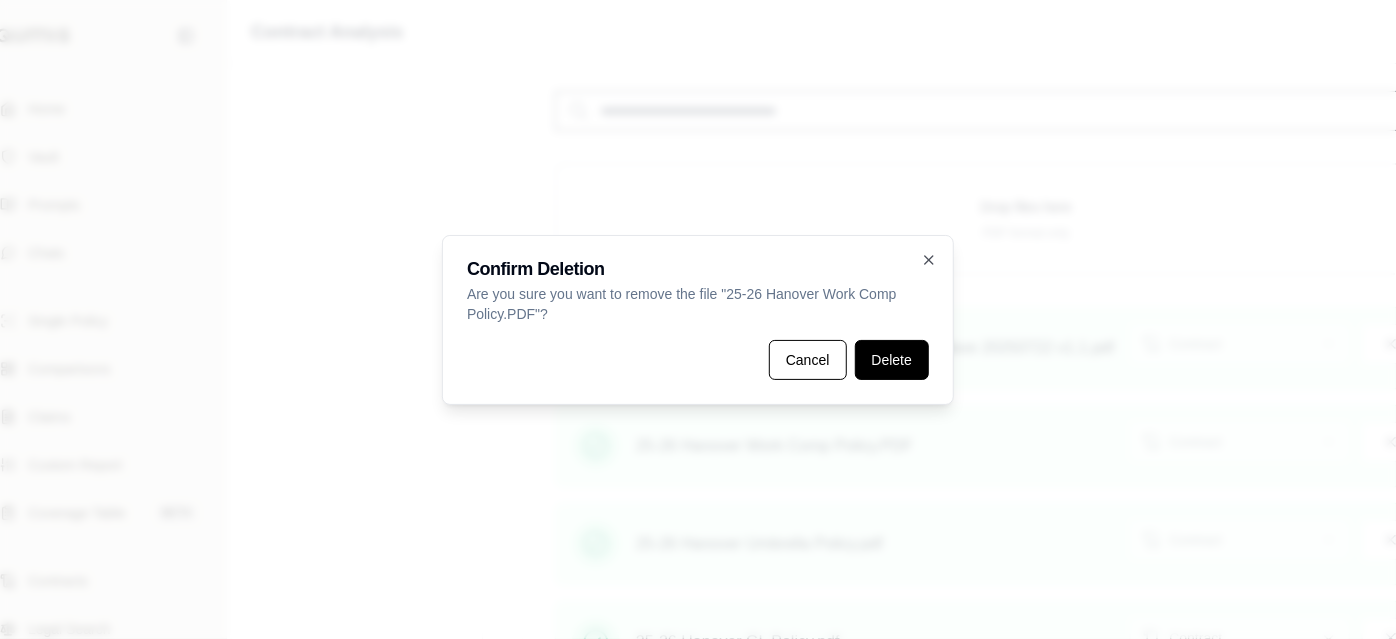 click on "Delete" at bounding box center [892, 360] 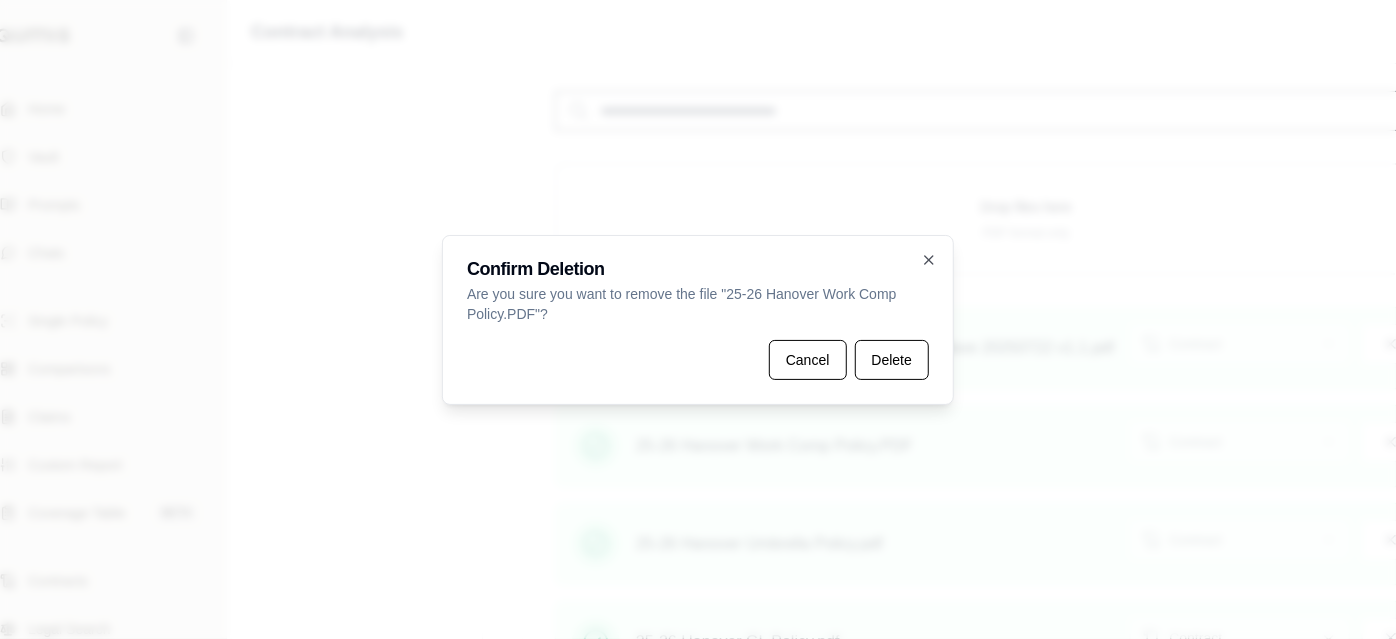 scroll, scrollTop: 354, scrollLeft: 29, axis: both 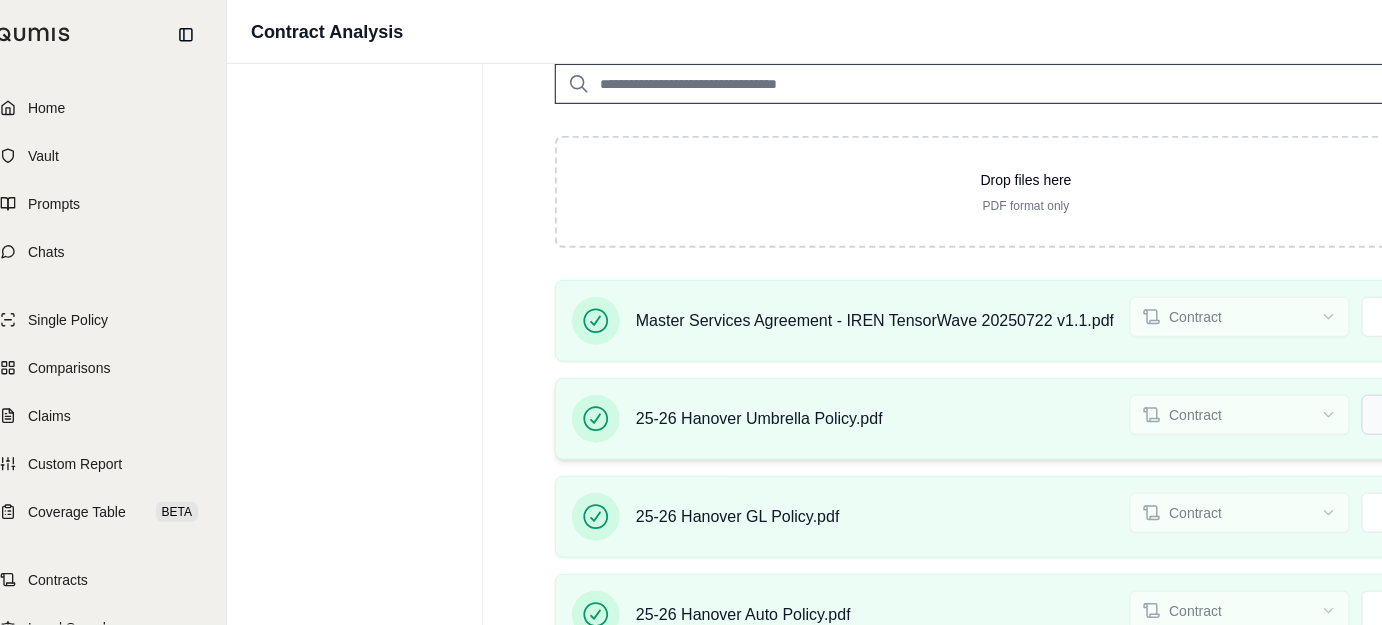 click on "Remove" at bounding box center [1421, 415] 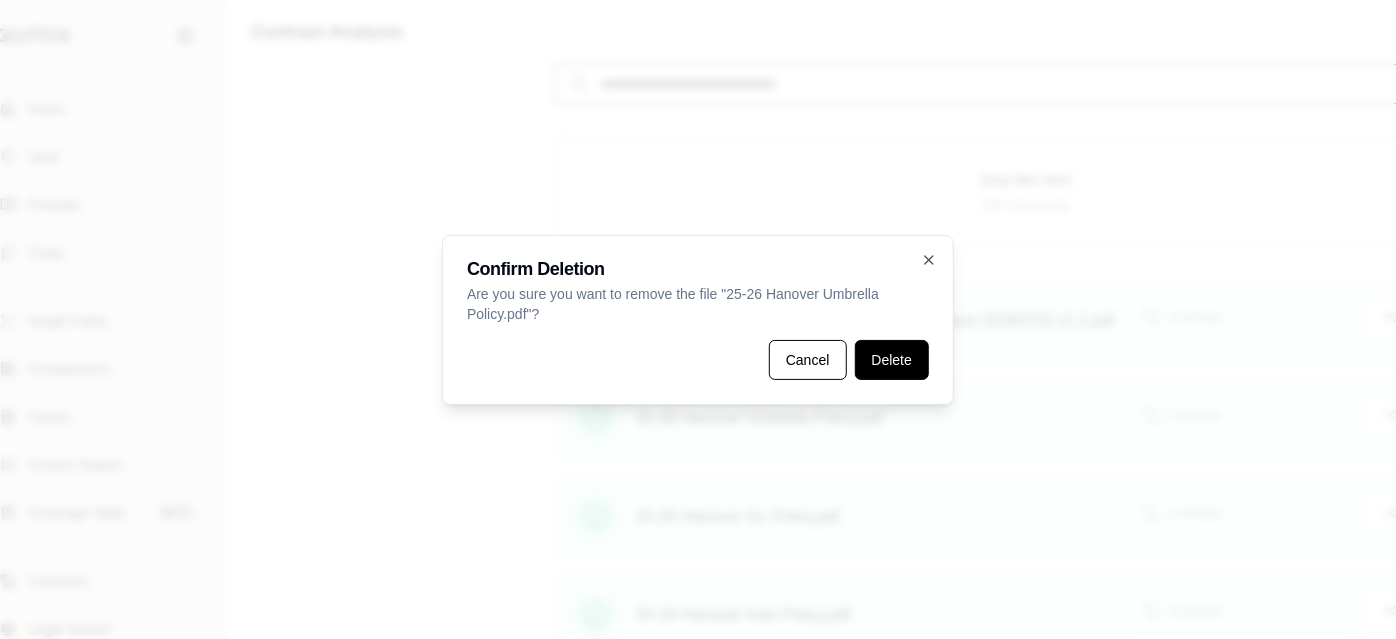 click on "Delete" at bounding box center [892, 360] 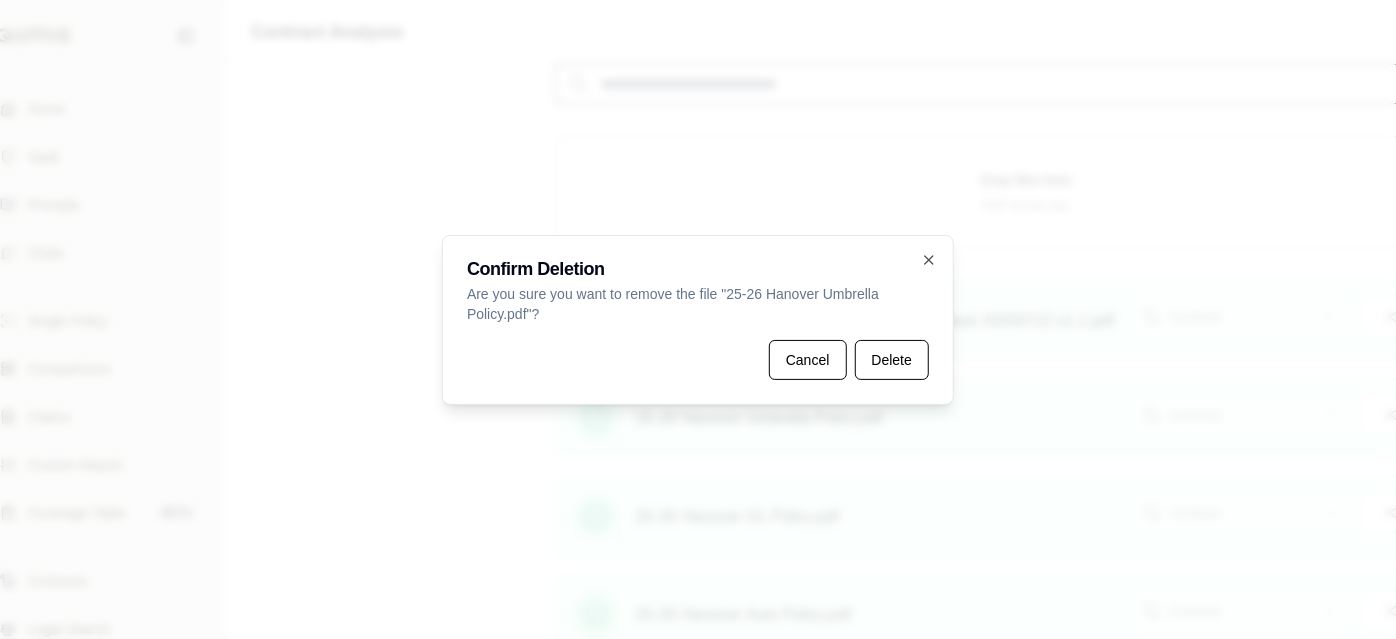 scroll, scrollTop: 237, scrollLeft: 29, axis: both 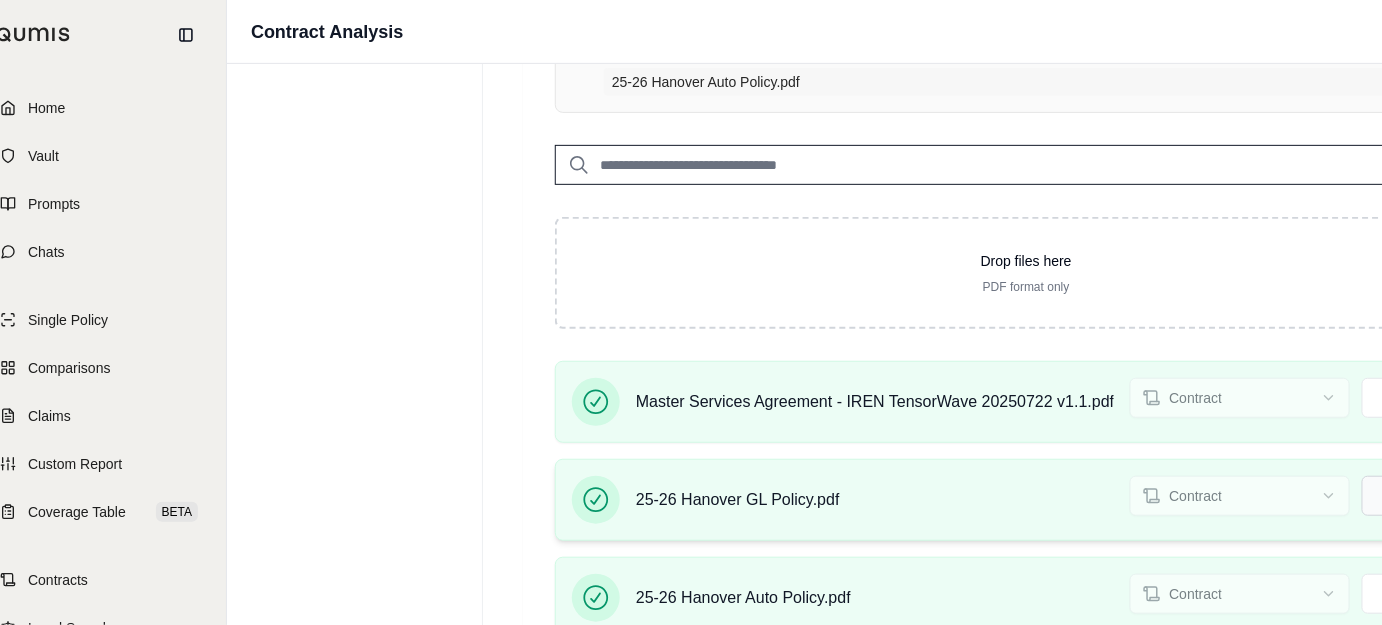 click on "Remove" at bounding box center (1421, 496) 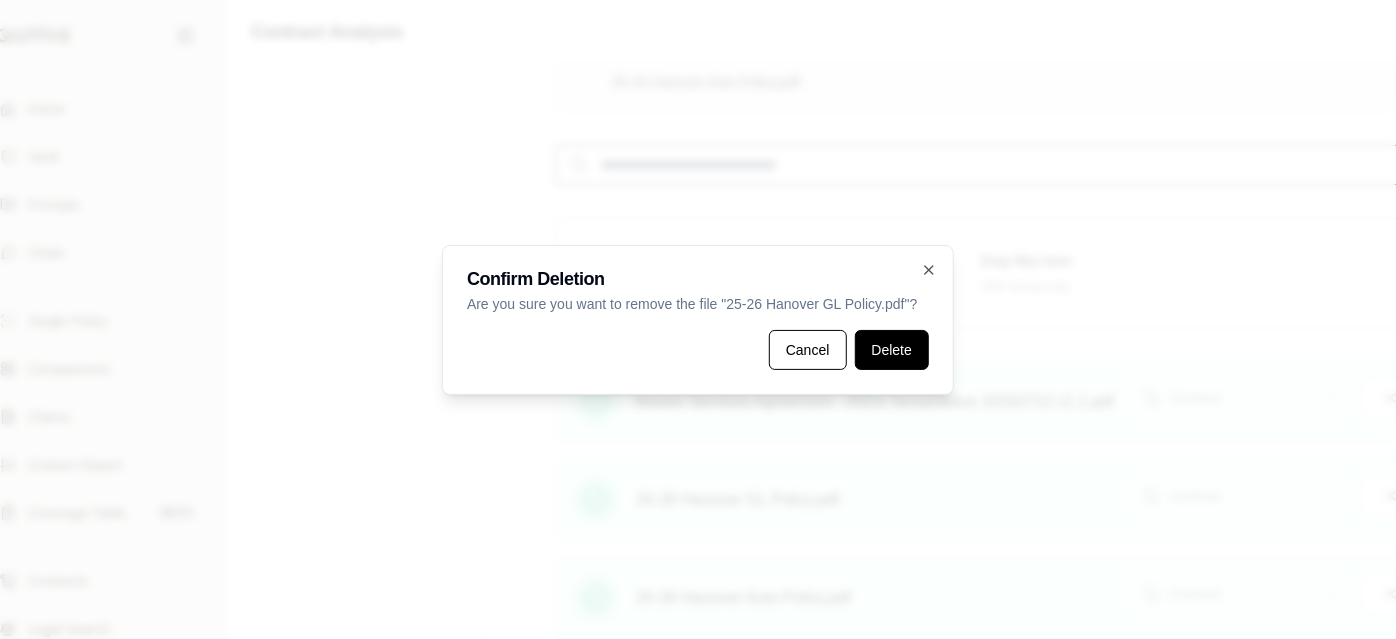 click on "Delete" at bounding box center (892, 350) 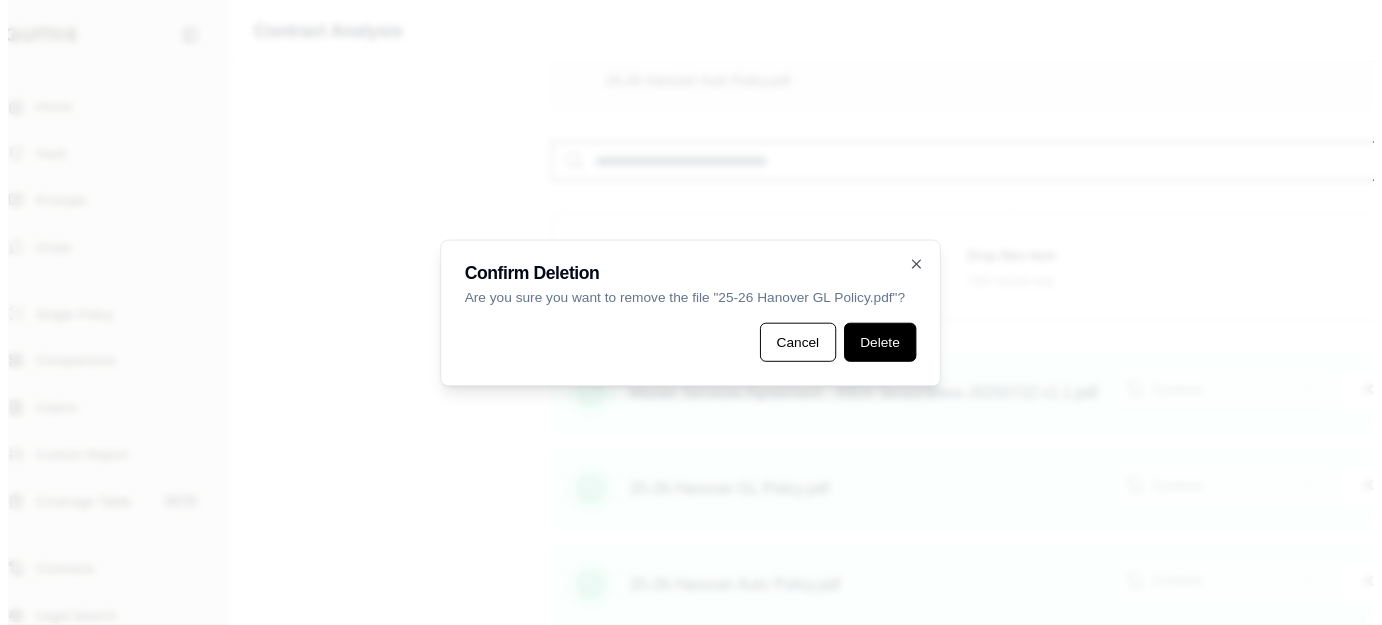 scroll, scrollTop: 21, scrollLeft: 29, axis: both 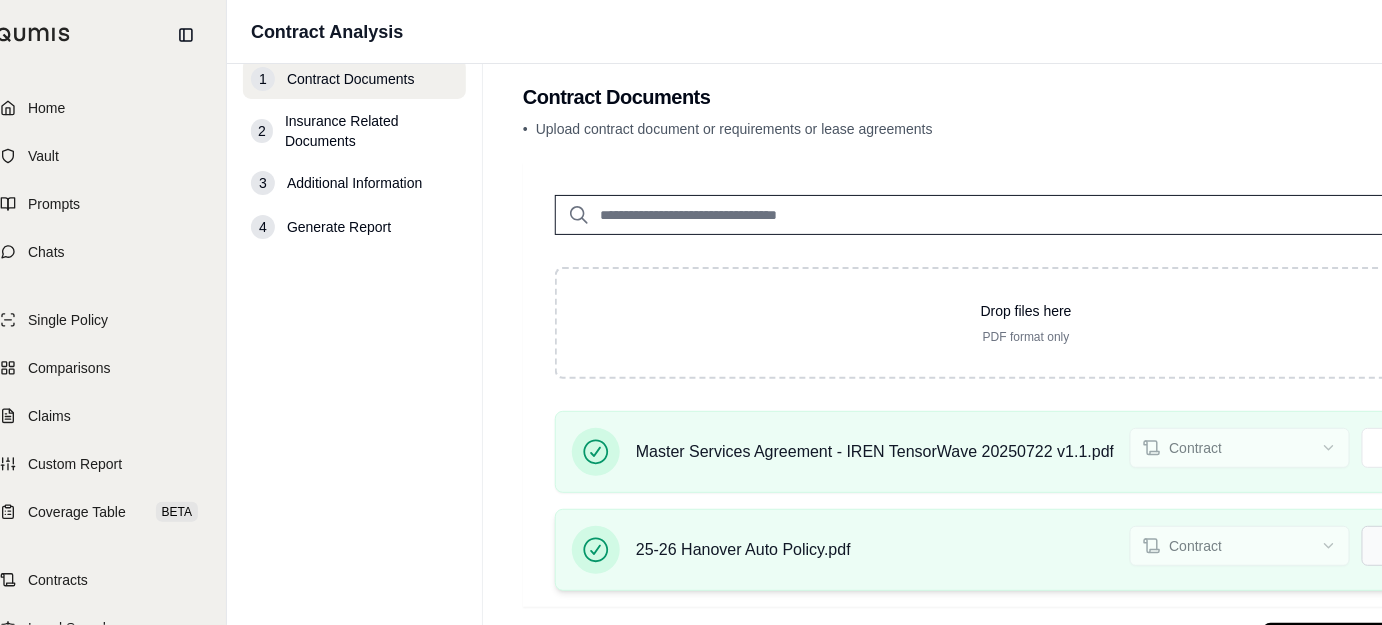 click on "Remove" at bounding box center [1421, 546] 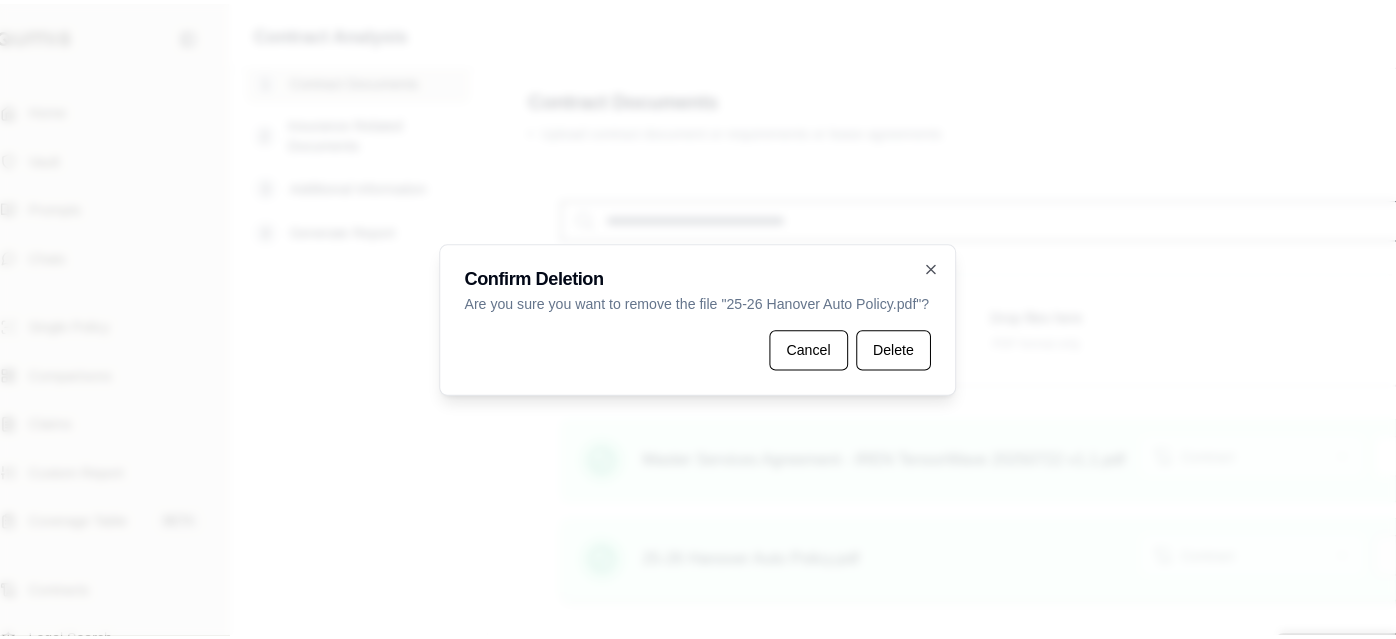 scroll, scrollTop: 7, scrollLeft: 29, axis: both 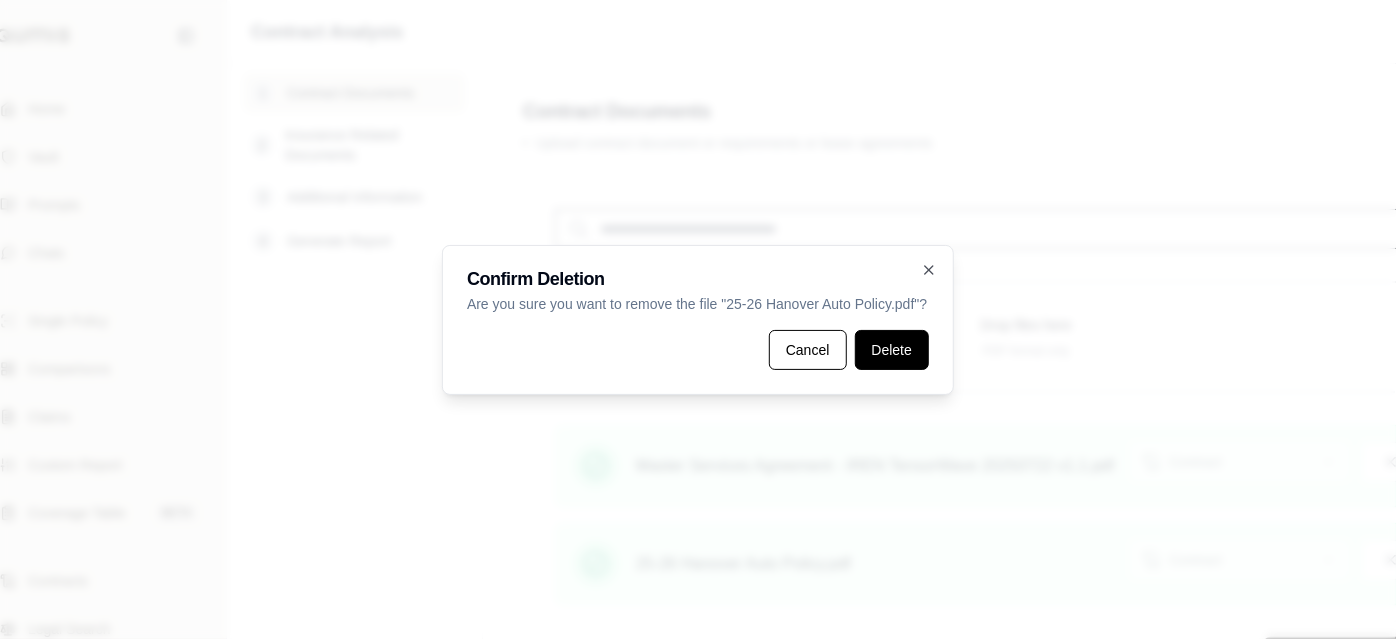 click on "Delete" at bounding box center (892, 350) 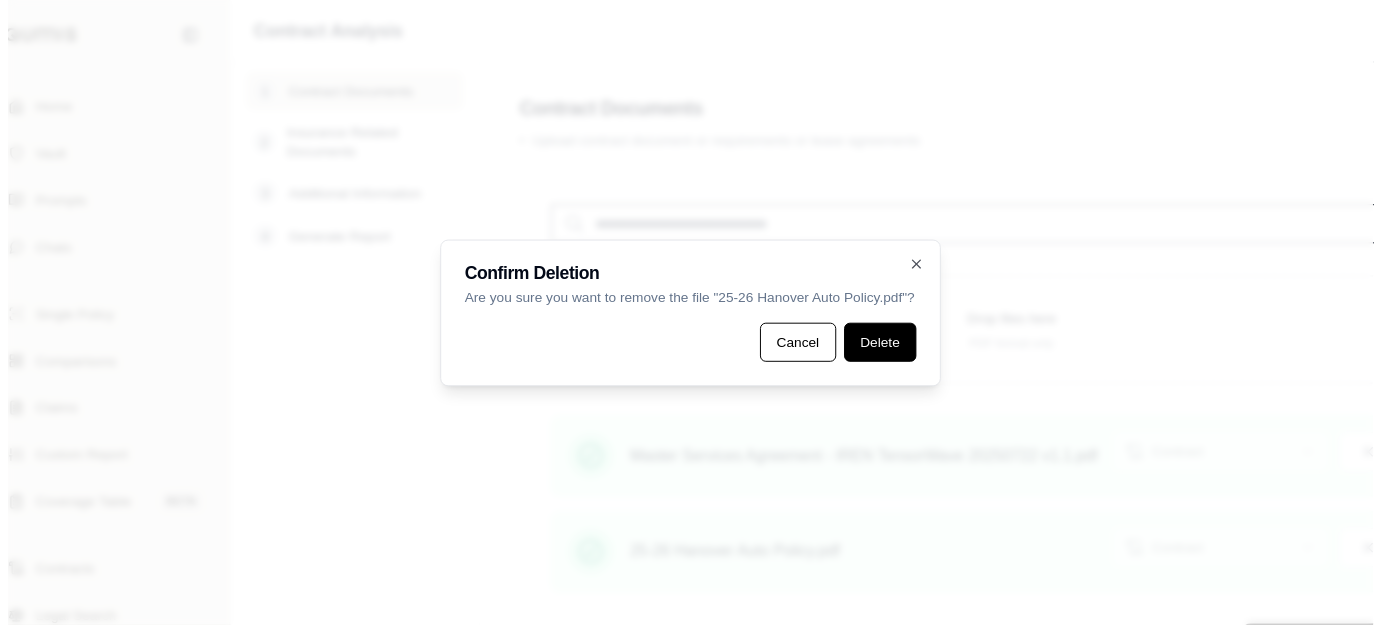 scroll, scrollTop: 0, scrollLeft: 29, axis: horizontal 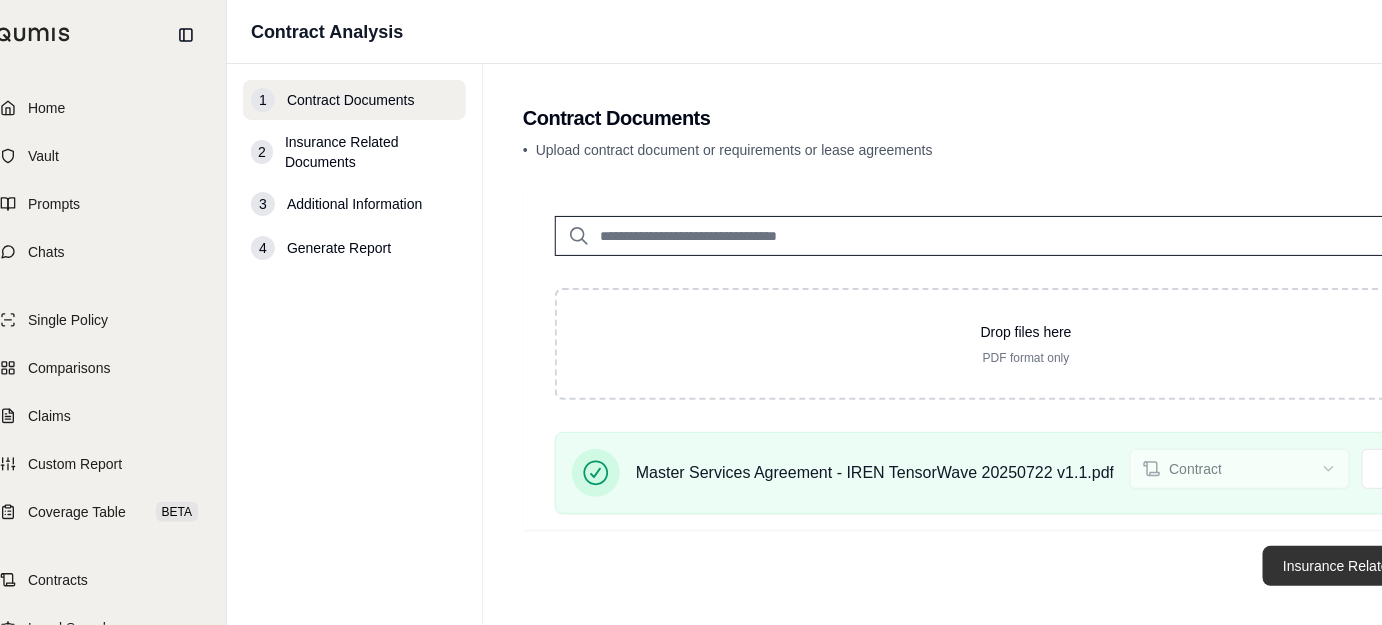 click on "Insurance Related Documents →" at bounding box center [1388, 566] 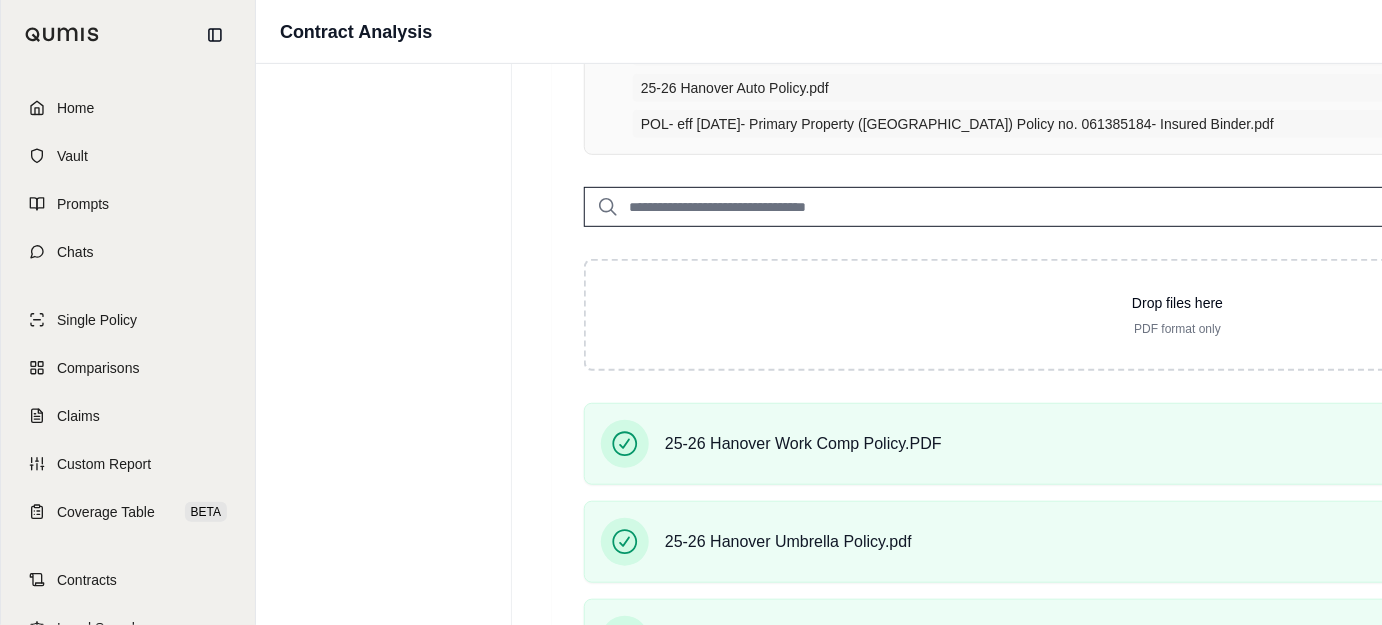 scroll, scrollTop: 454, scrollLeft: 0, axis: vertical 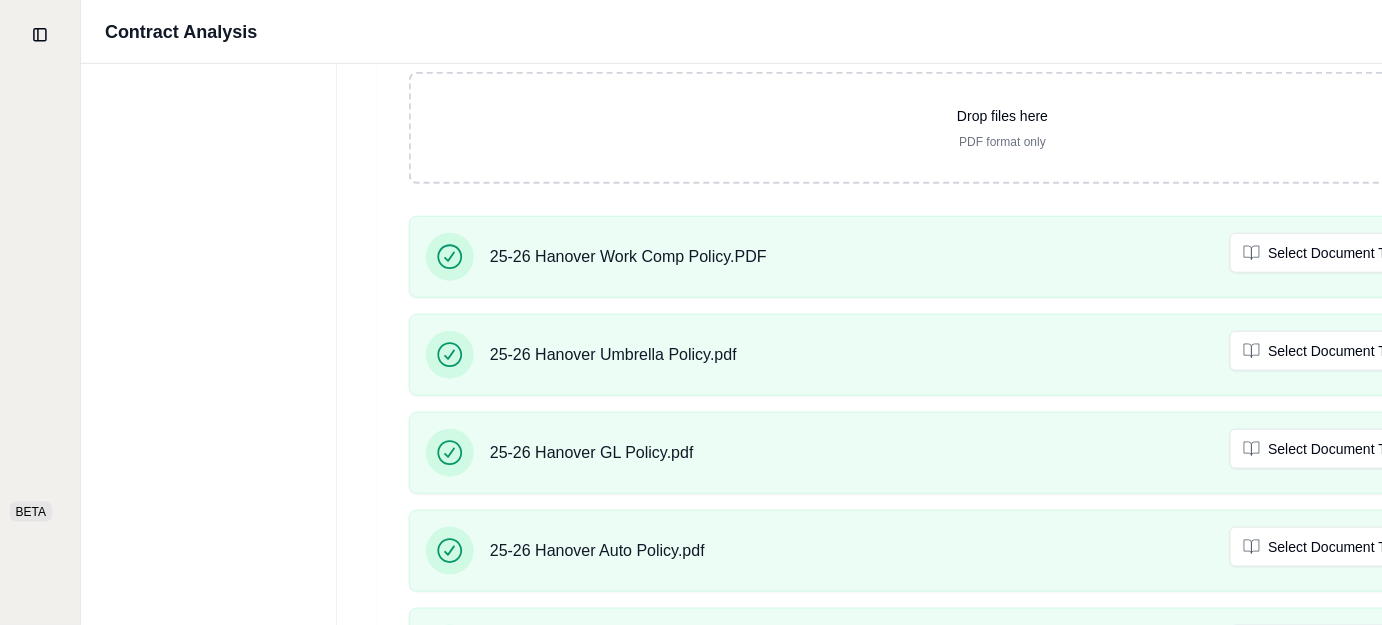 click on "Additional Information →" at bounding box center (1513, 742) 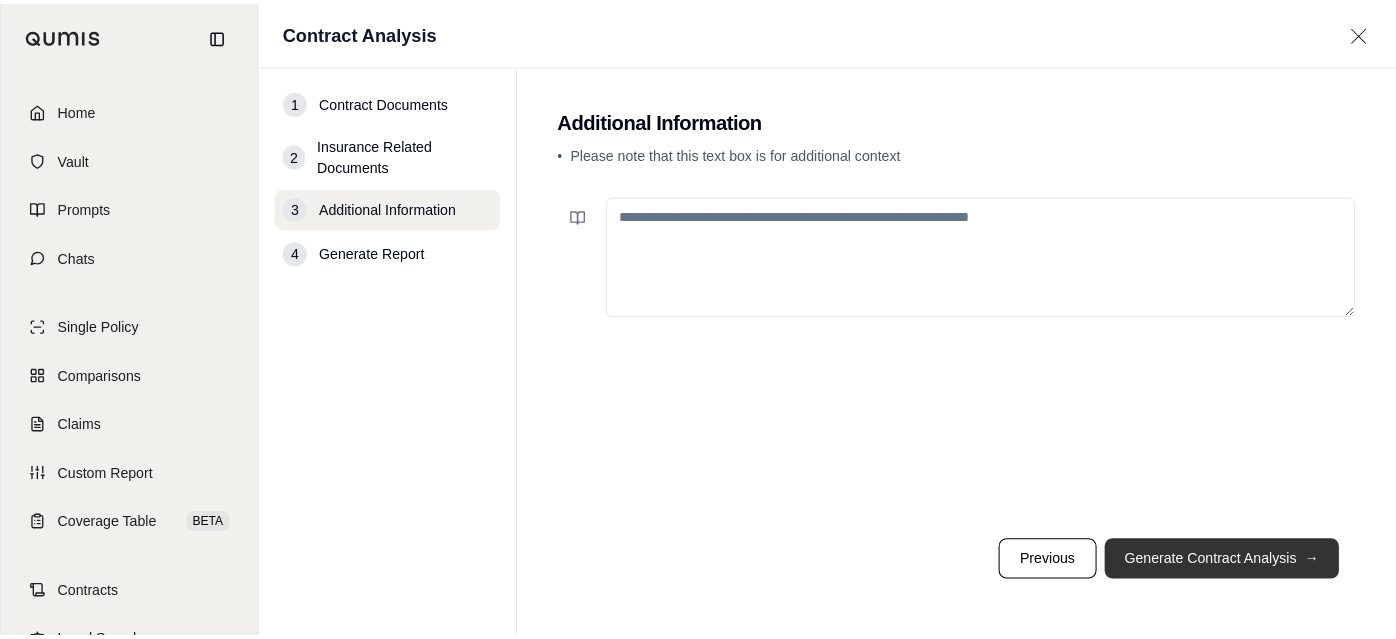 scroll, scrollTop: 0, scrollLeft: 0, axis: both 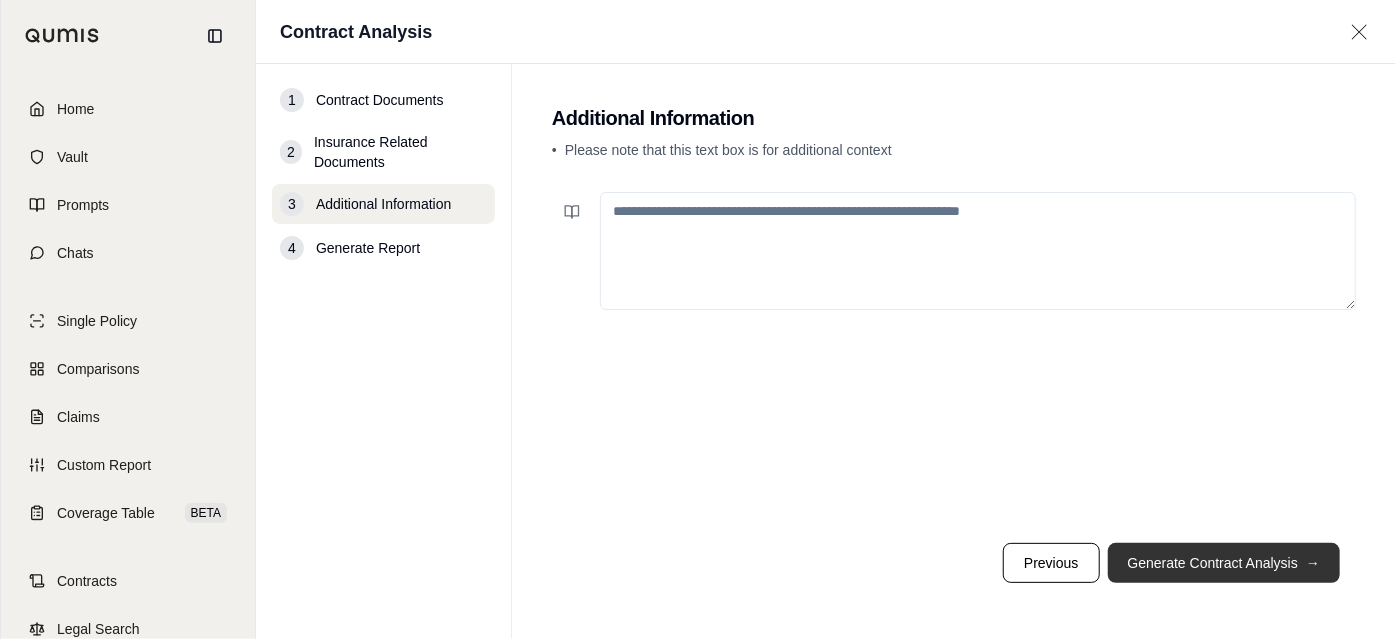 click on "Generate Contract Analysis →" at bounding box center [1224, 563] 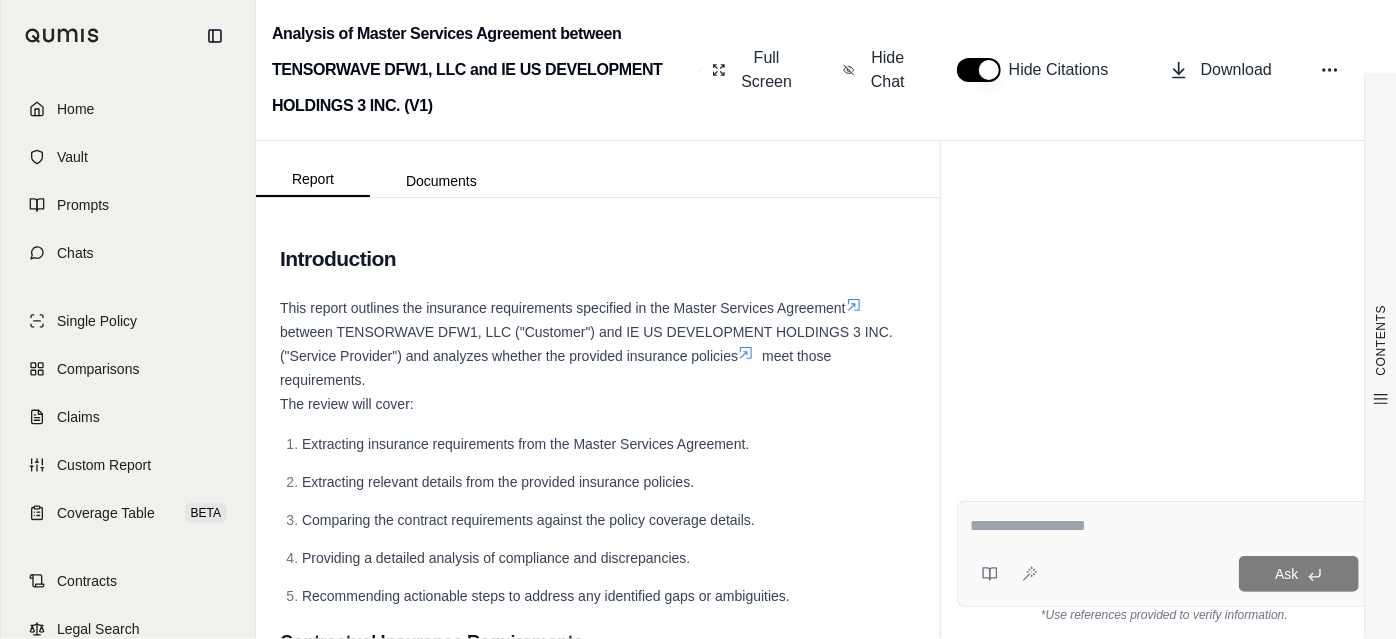 scroll, scrollTop: 0, scrollLeft: 0, axis: both 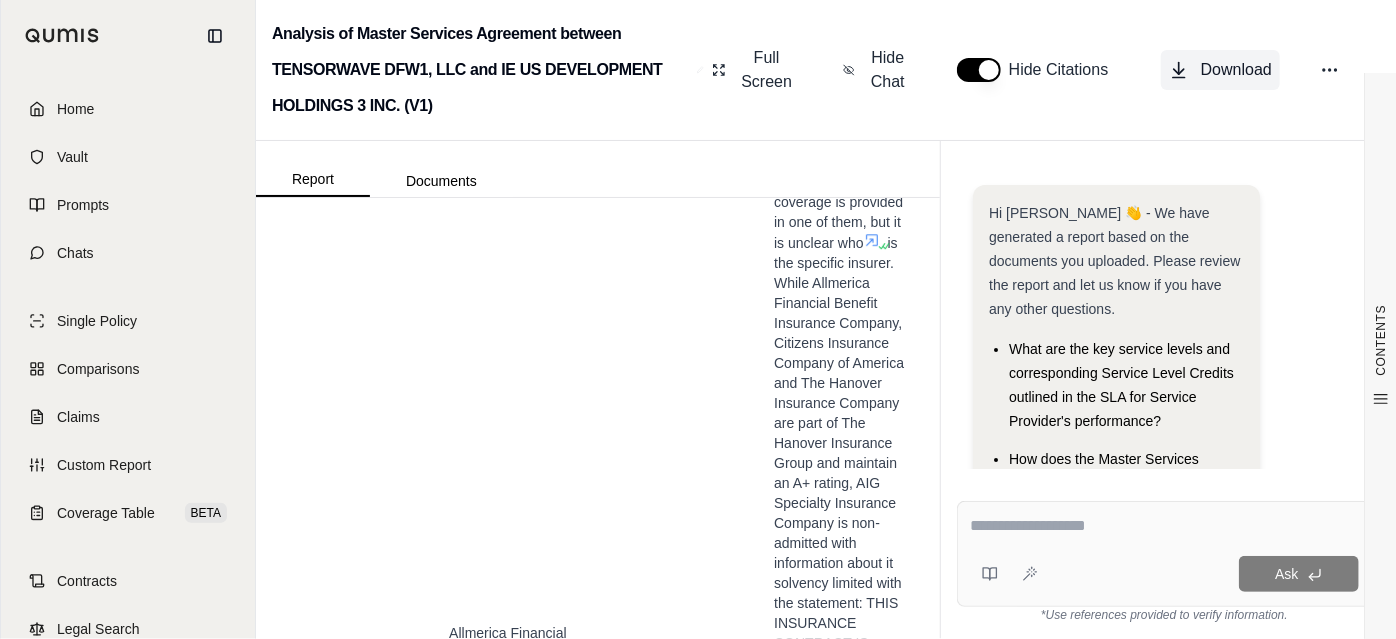 click on "Download" at bounding box center (1236, 70) 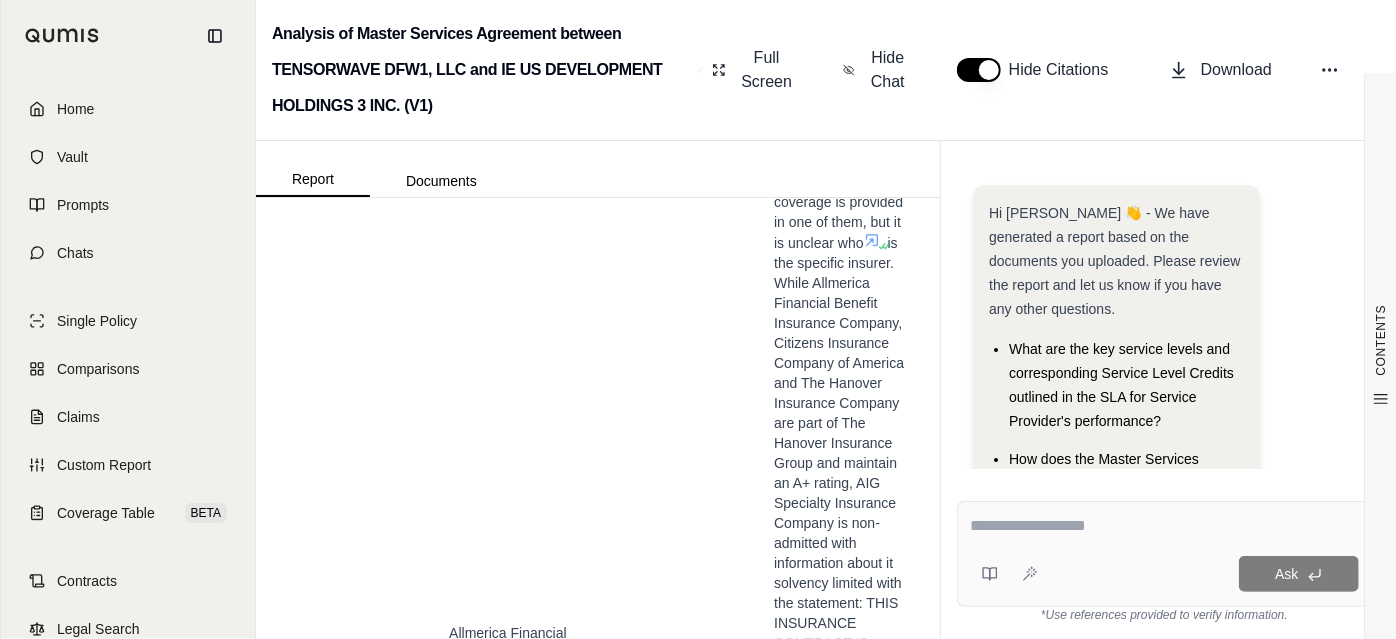 click at bounding box center (1175, 524) 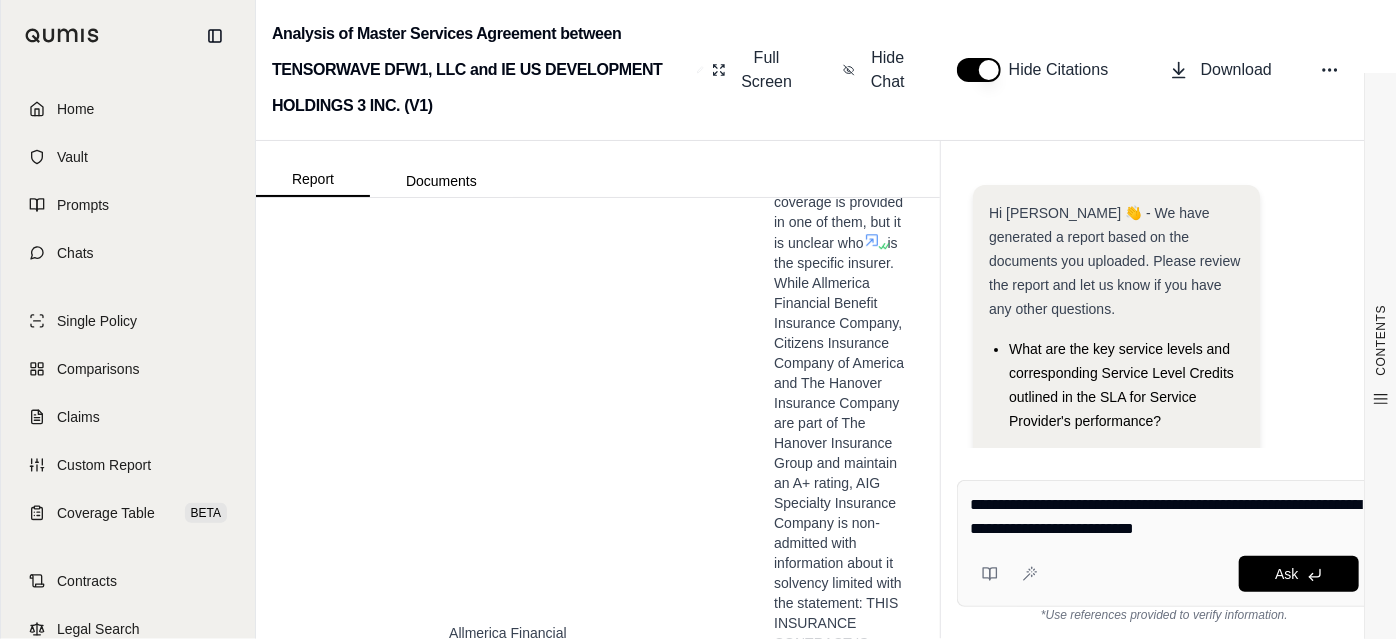 type on "**********" 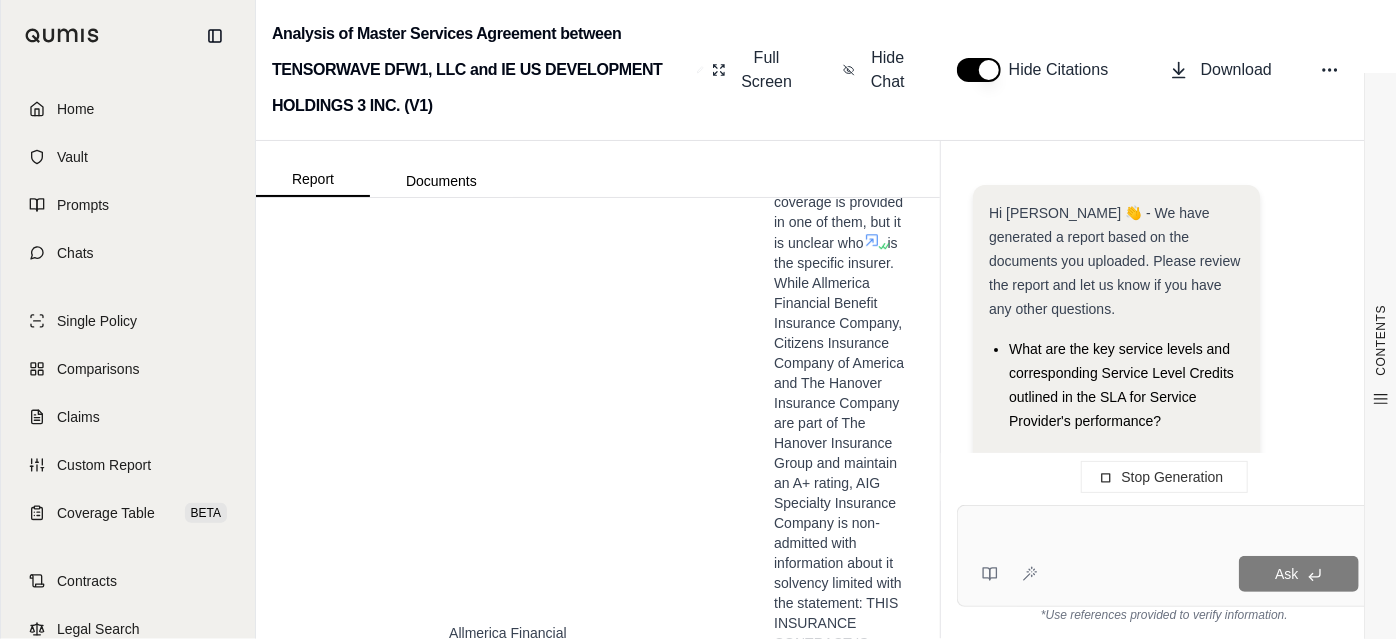 scroll, scrollTop: 0, scrollLeft: 0, axis: both 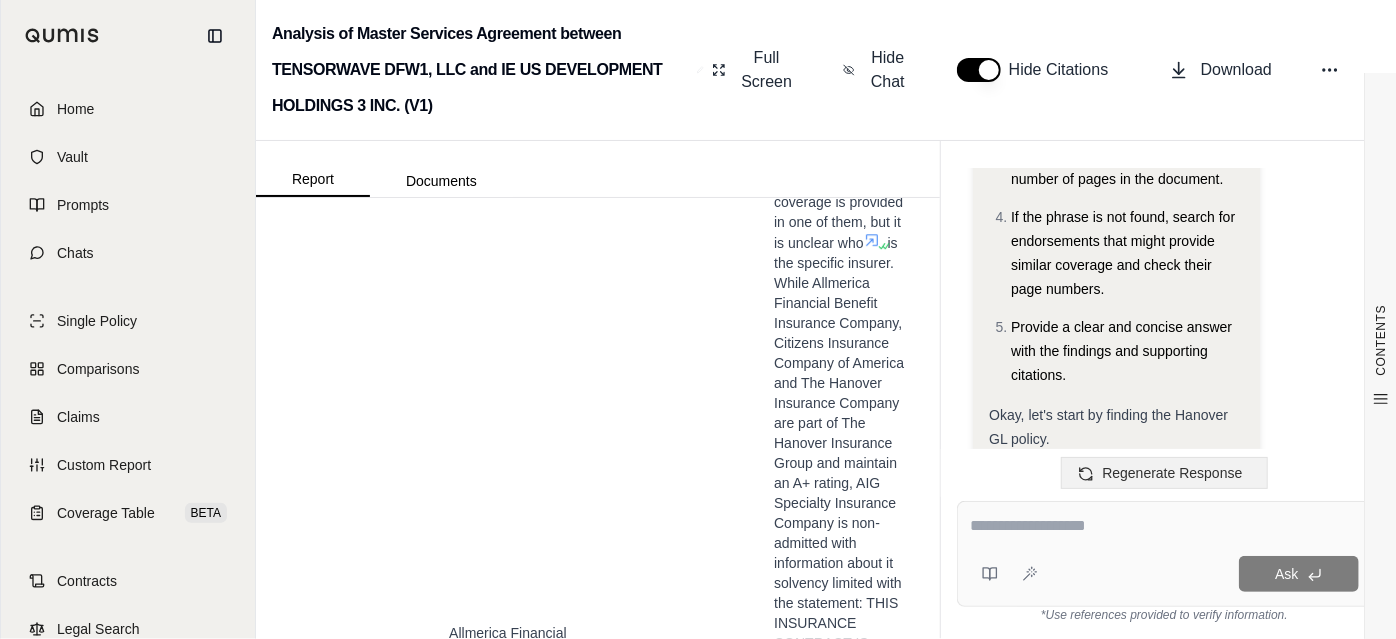click on "Regenerate Response" at bounding box center [1172, 473] 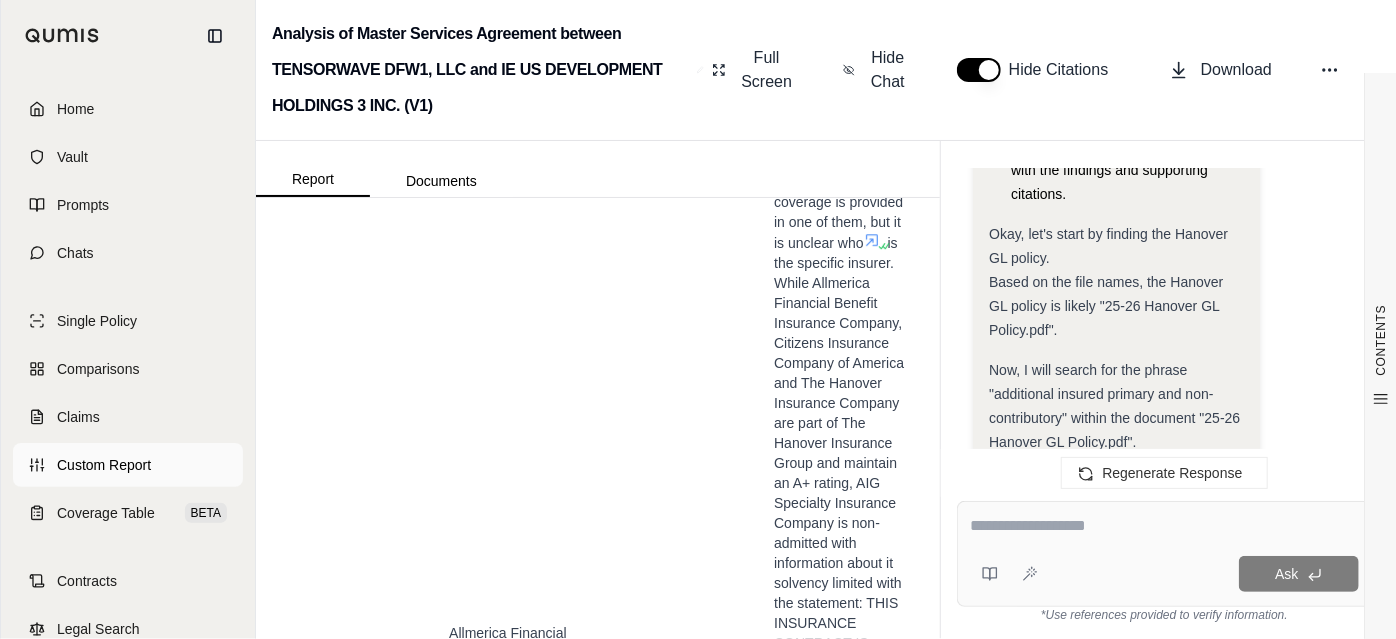 scroll, scrollTop: 1229, scrollLeft: 0, axis: vertical 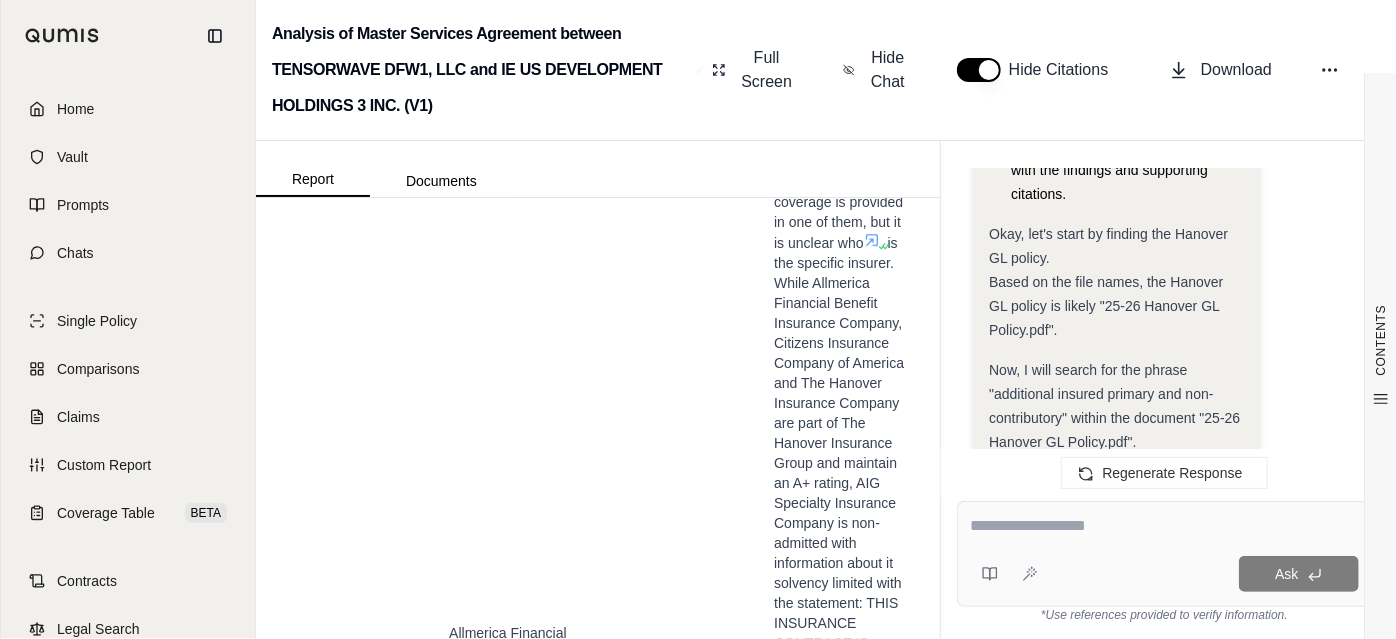 click on "Hi [PERSON_NAME] 👋 - We have generated a report based on the documents you uploaded. Please review the report and let us know if you have any other questions.
What are the key service levels and corresponding Service Level Credits outlined in the SLA for Service Provider's performance?
How does the Master Services Agreement define and allocate responsibility for electrical power costs (Power Charges) and utility charges?
on the hanover GL policy additional insured primary and non-contributory is on page 66 of 149 Analysis:
Okay, I need to determine if the Hanover GL policy includes an additional insured primary and non-contributory endorsement, and if so, confirm that it is on page 66 of 149.
Here's my plan:
Find the Hanover GL policy in the document corpus.
Search for the phrase "additional insured primary and non-contributory" within the Hanover GL policy.
If the phrase is found, verify that it is on page 66 and confirm the total number of pages in the document.
.
Analysis:" at bounding box center (1164, 390) 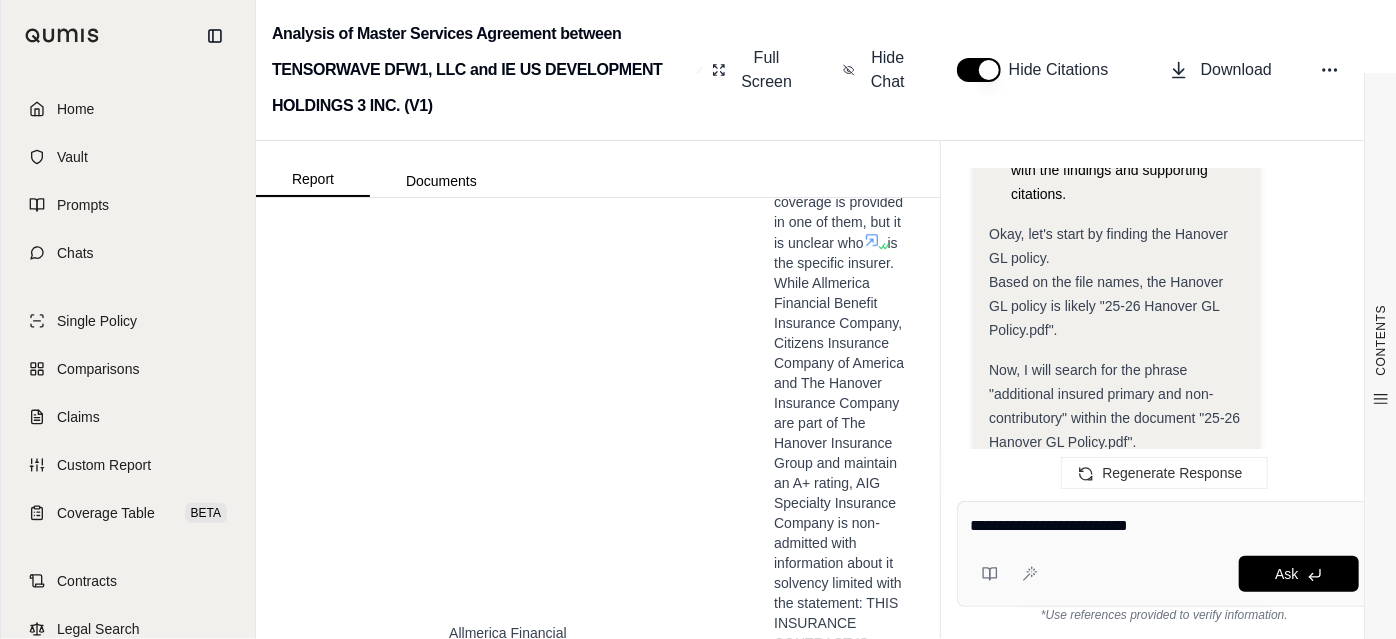 type on "**********" 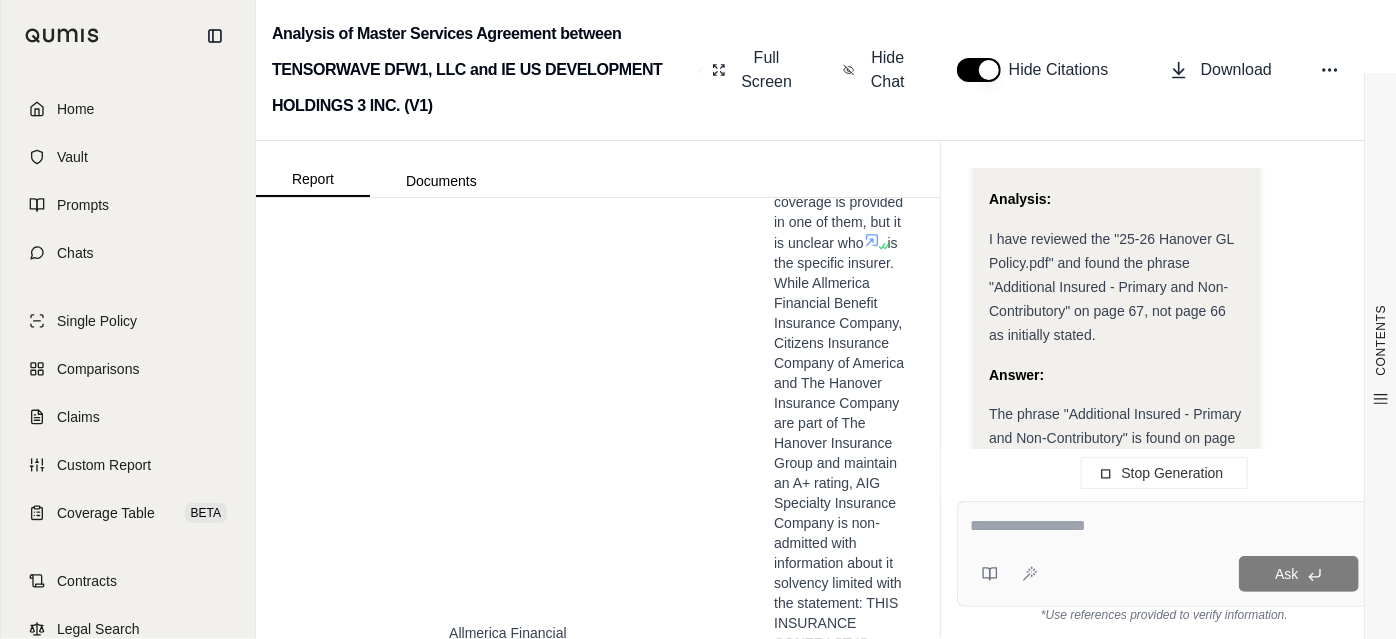 scroll, scrollTop: 1696, scrollLeft: 0, axis: vertical 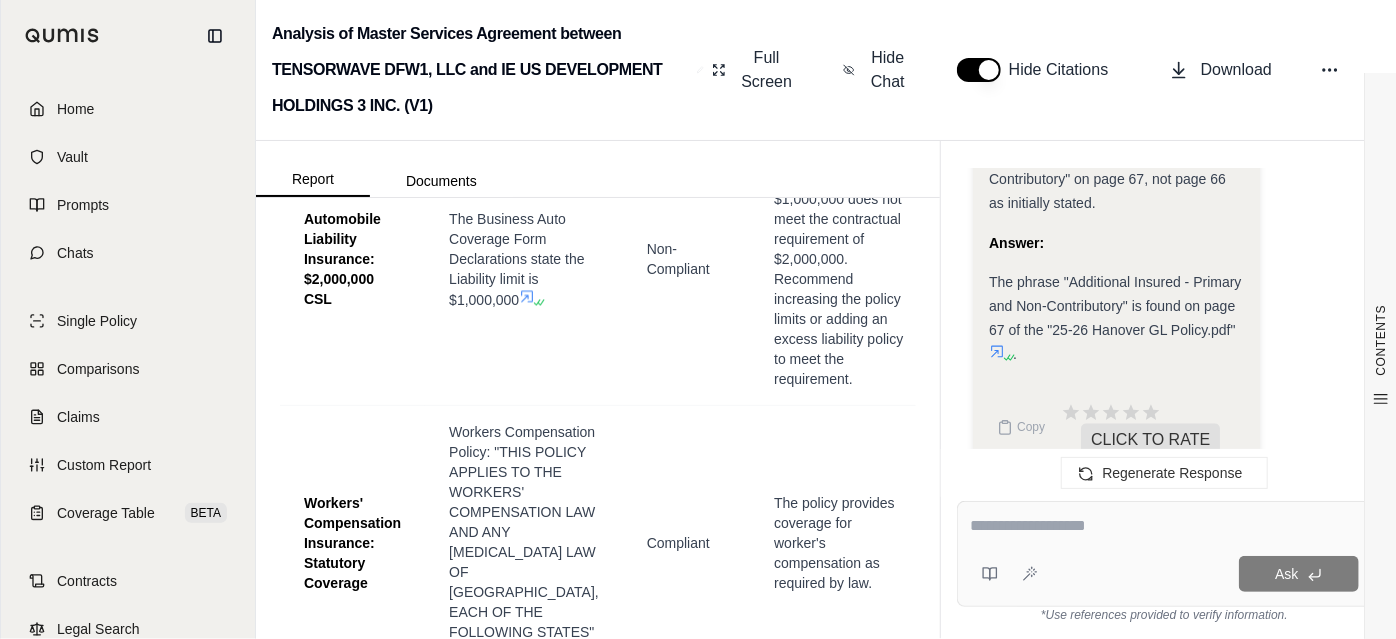 click 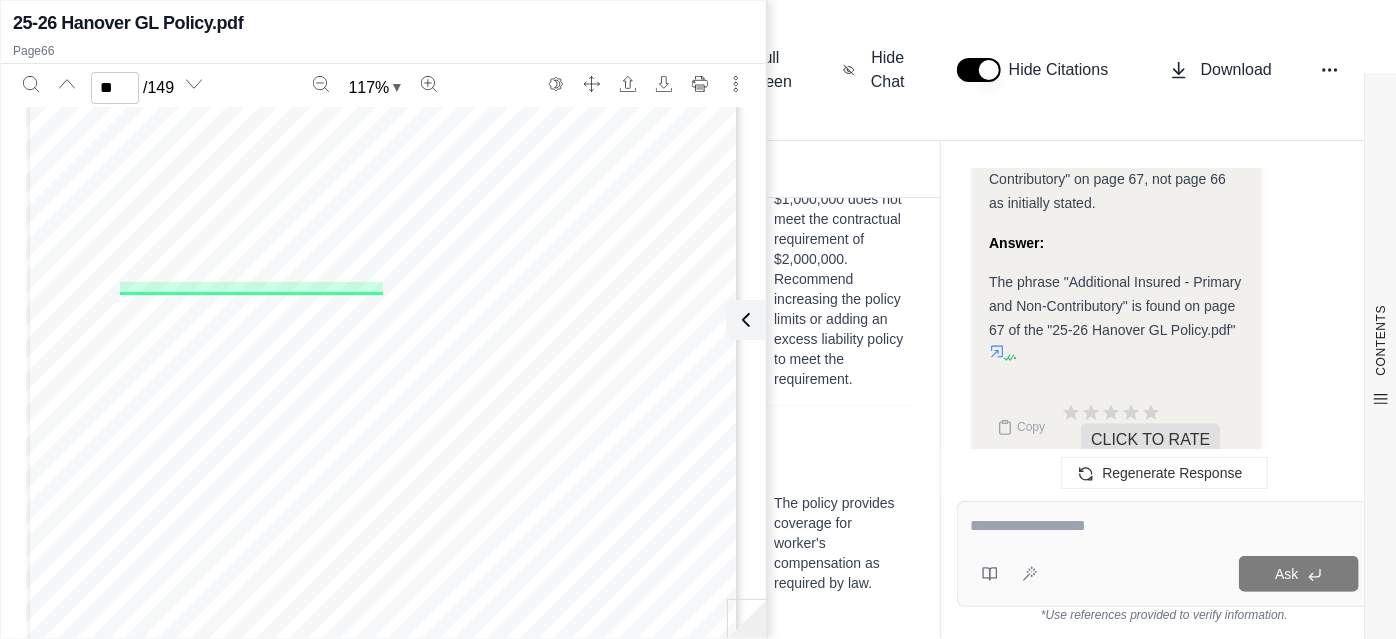 scroll, scrollTop: 60696, scrollLeft: 0, axis: vertical 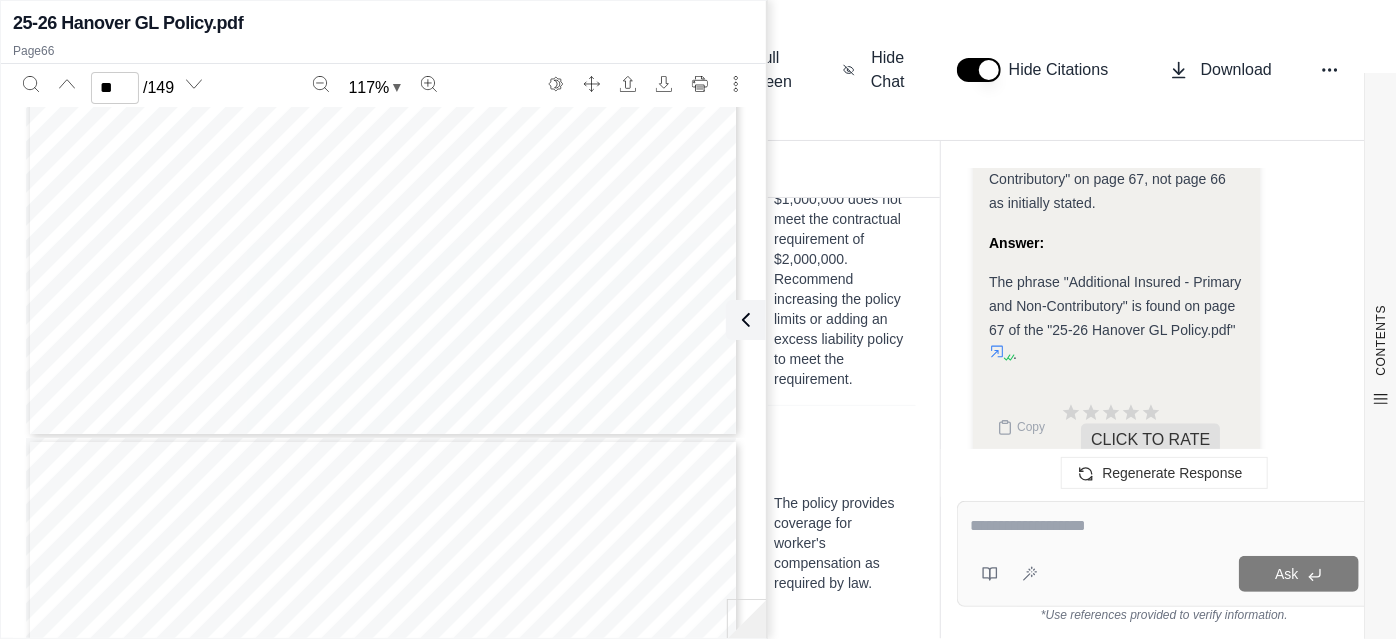 type on "**" 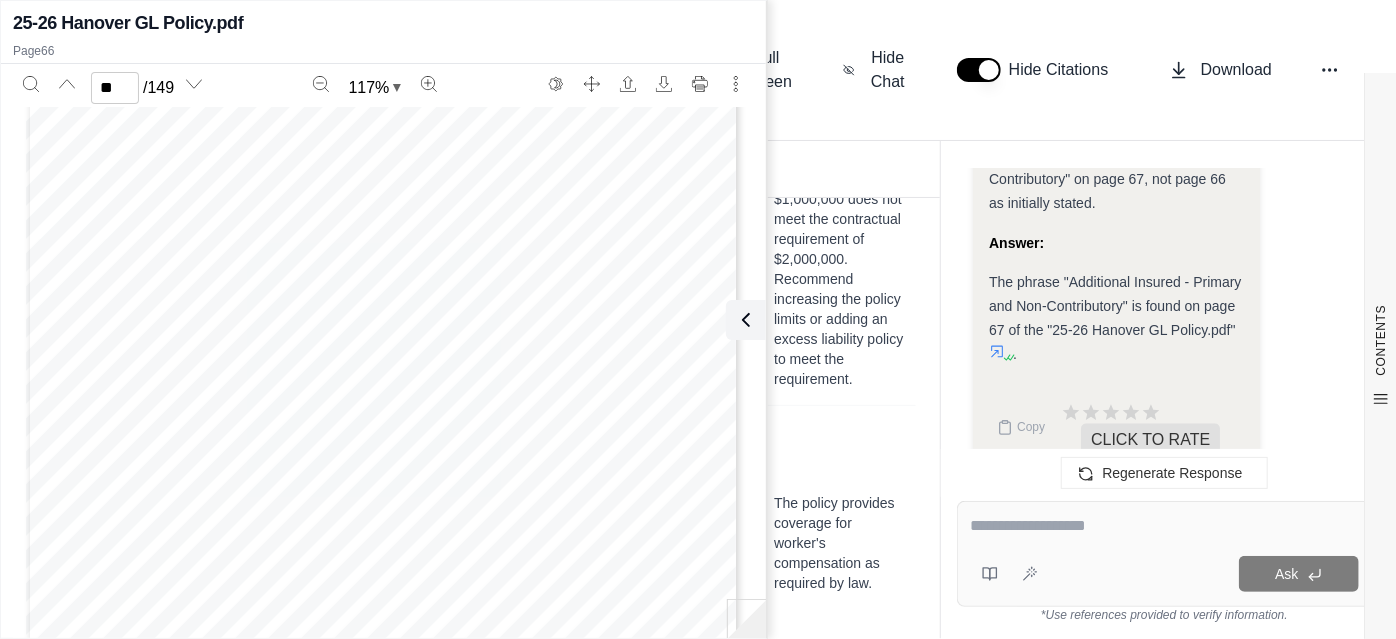 scroll, scrollTop: 61333, scrollLeft: 0, axis: vertical 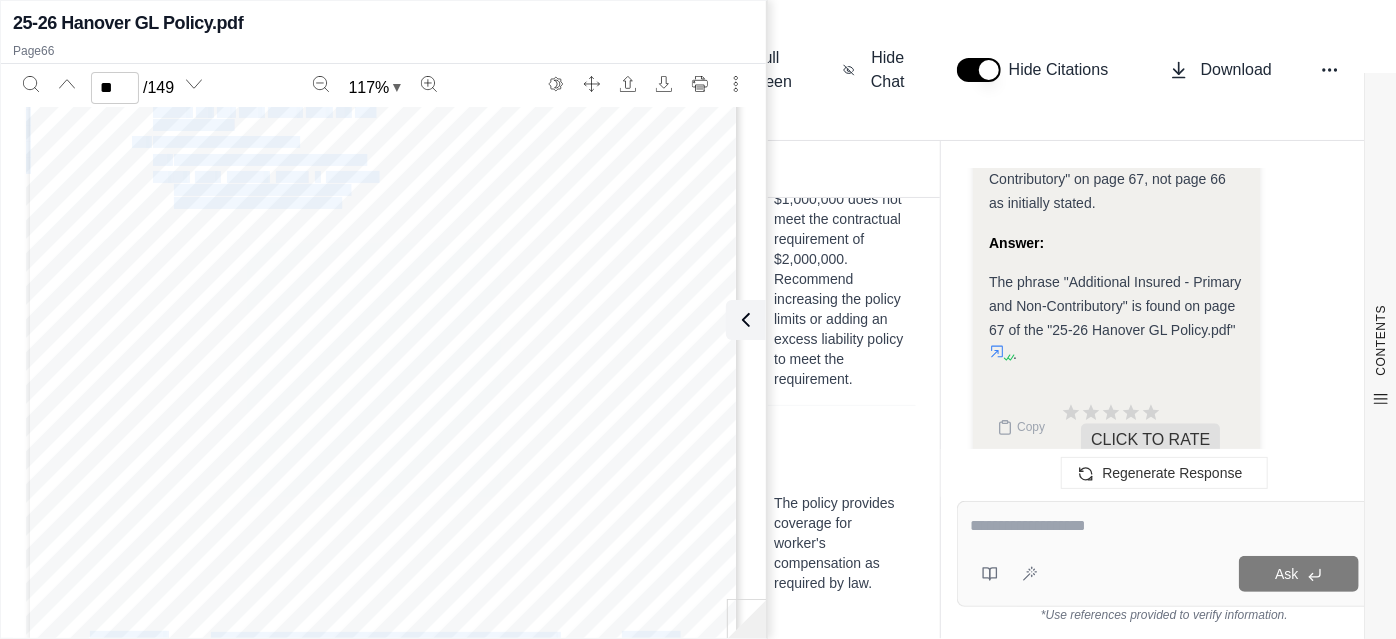 drag, startPoint x: 762, startPoint y: 108, endPoint x: 605, endPoint y: 112, distance: 157.05095 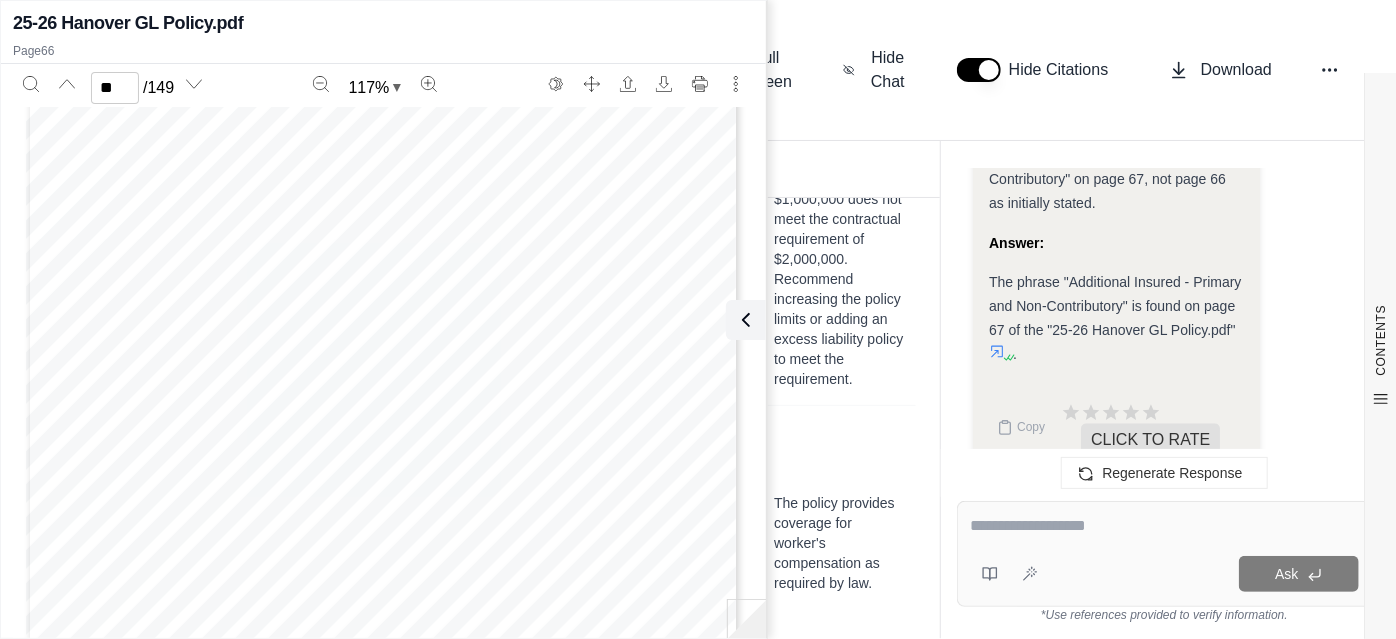 click 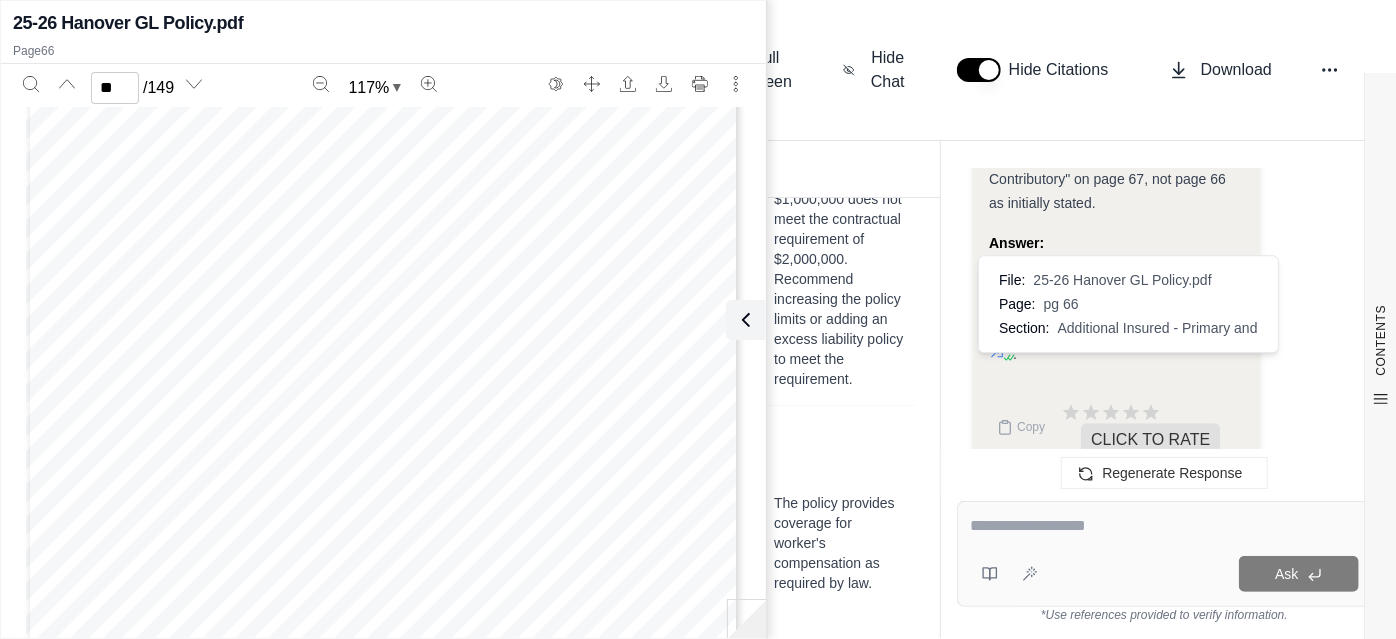 click 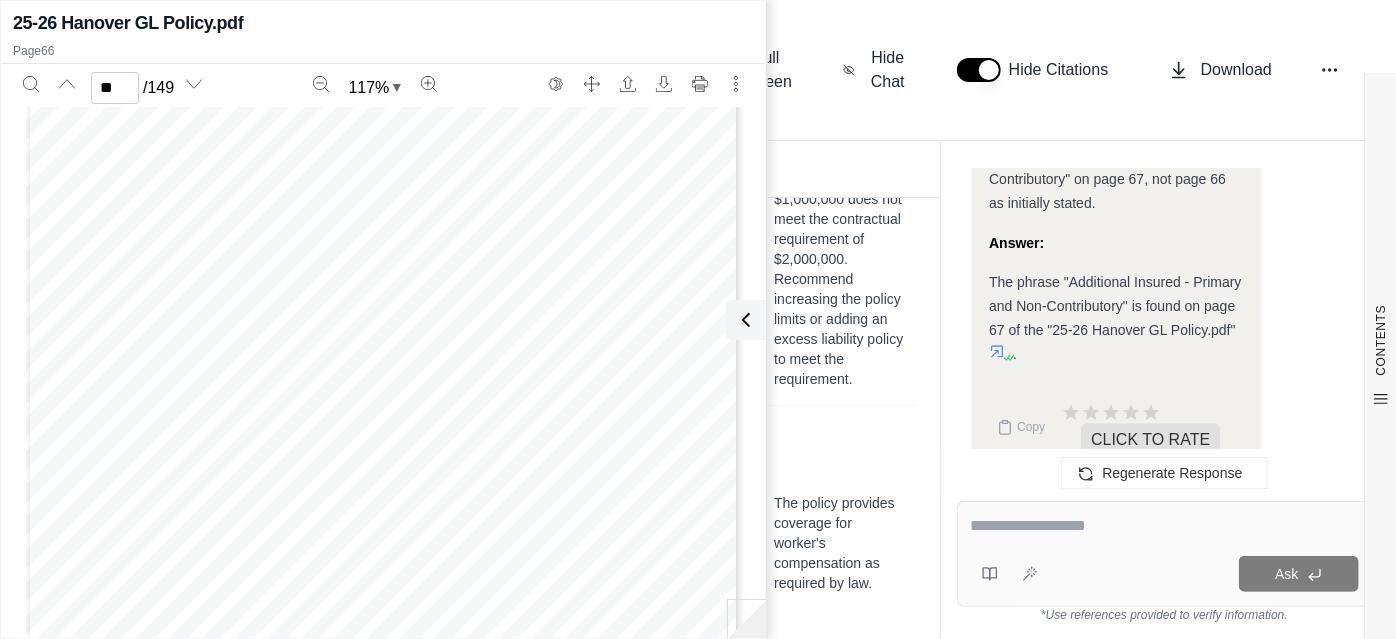 click 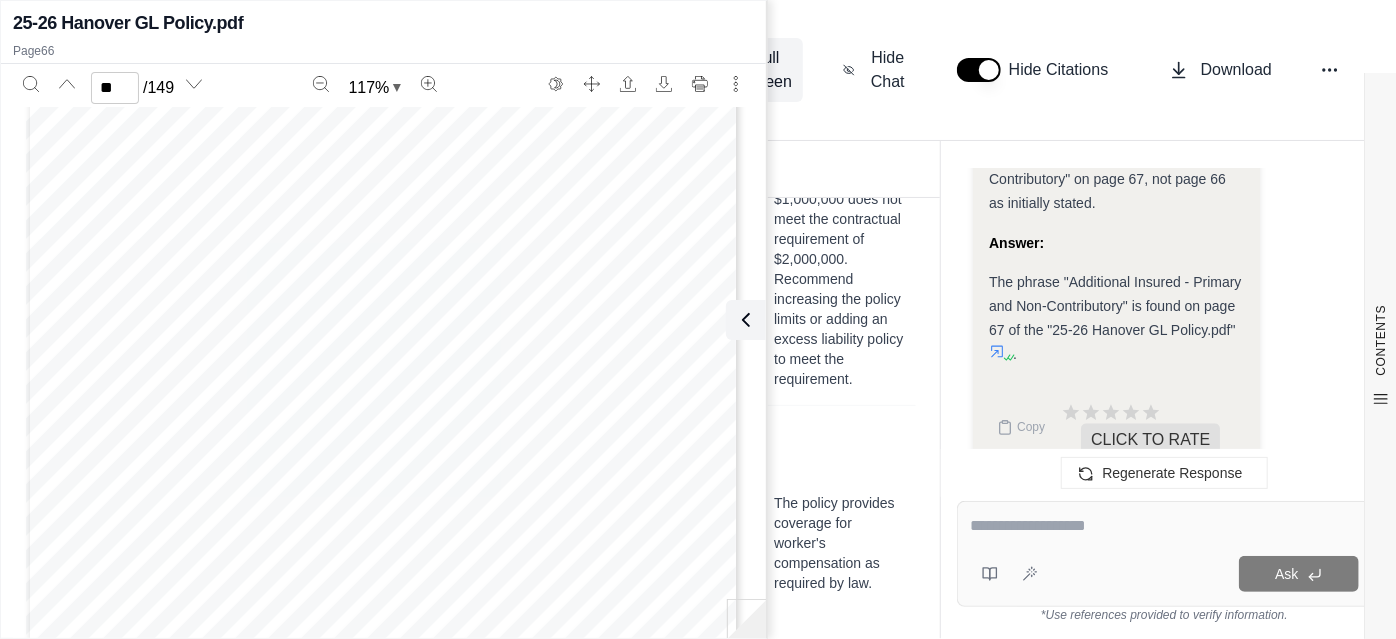 click on "Home Vault Prompts Chats Single Policy Comparisons Claims Custom Report Coverage Table BETA Contracts Legal Search J [PERSON_NAME] IMA Financial Analysis of Master Services Agreement between TENSORWAVE DFW1, LLC and IE US DEVELOPMENT HOLDINGS 3 INC.  (V1) Full Screen Hide Chat Hide Citations Download Report Documents CONTENTS Table of Contents Introduction Contractual Insurance Require... Provided Insurance Policy Det... Compliance Comparison Detailed Analysis Recommendations For Next Steps Introduction
This report outlines the insurance requirements specified in the Master Services Agreement   between TENSORWAVE DFW1, LLC ("Customer") and IE US DEVELOPMENT HOLDINGS 3 INC. ("Service Provider") and analyzes whether the provided insurance policies   meet those requirements. The review will cover:
Extracting insurance requirements from the Master Services Agreement.
Extracting relevant details from the provided insurance policies.
Comparing the contract requirements against the policy coverage details." at bounding box center (698, 319) 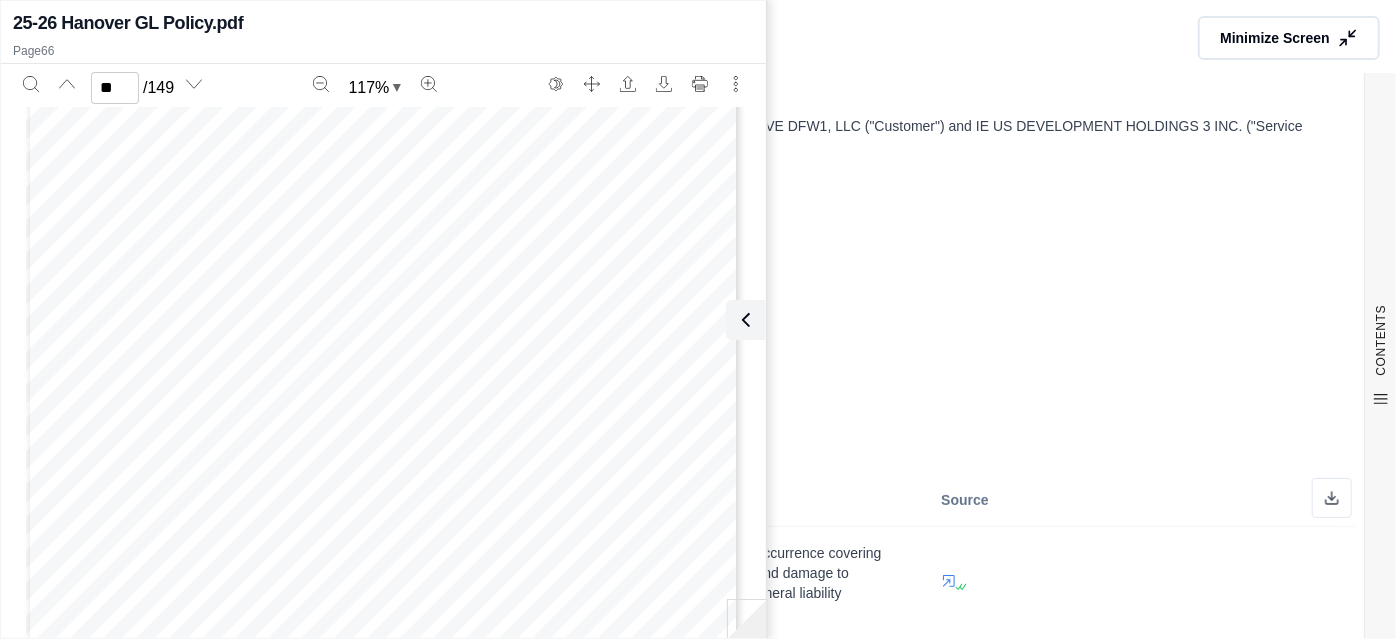 click on "25-26 Hanover GL Policy.pdf Page  66" at bounding box center (383, 34) 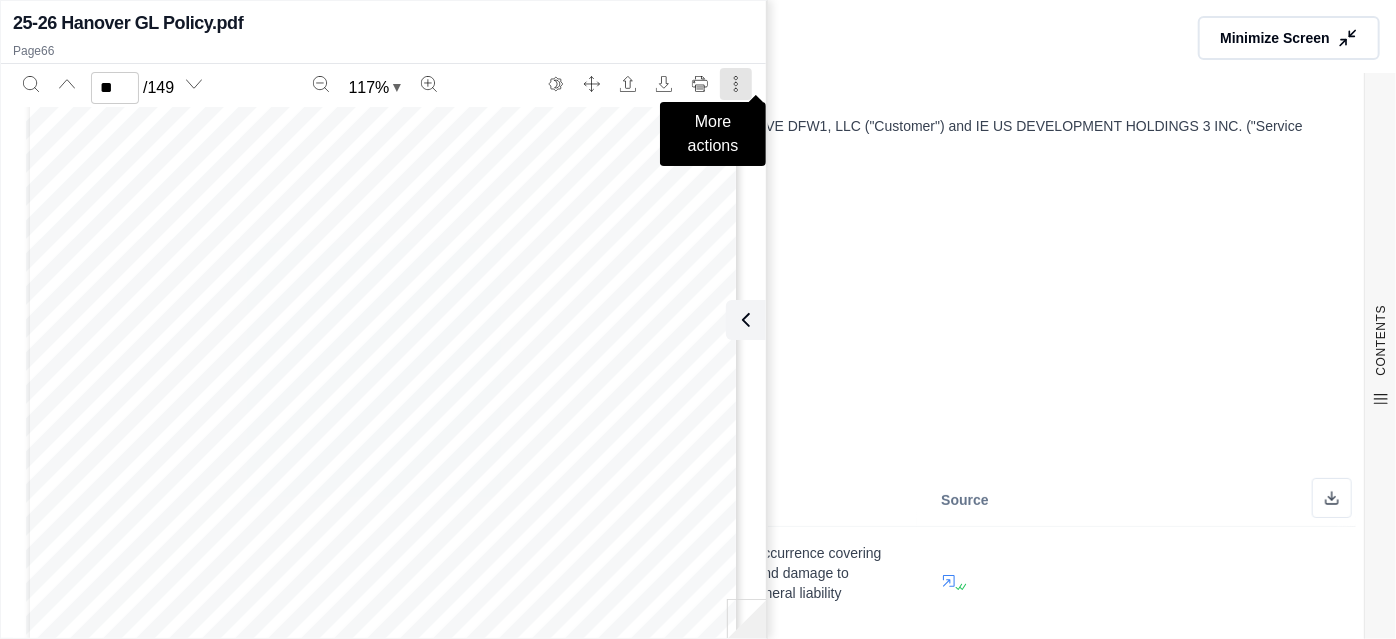 click 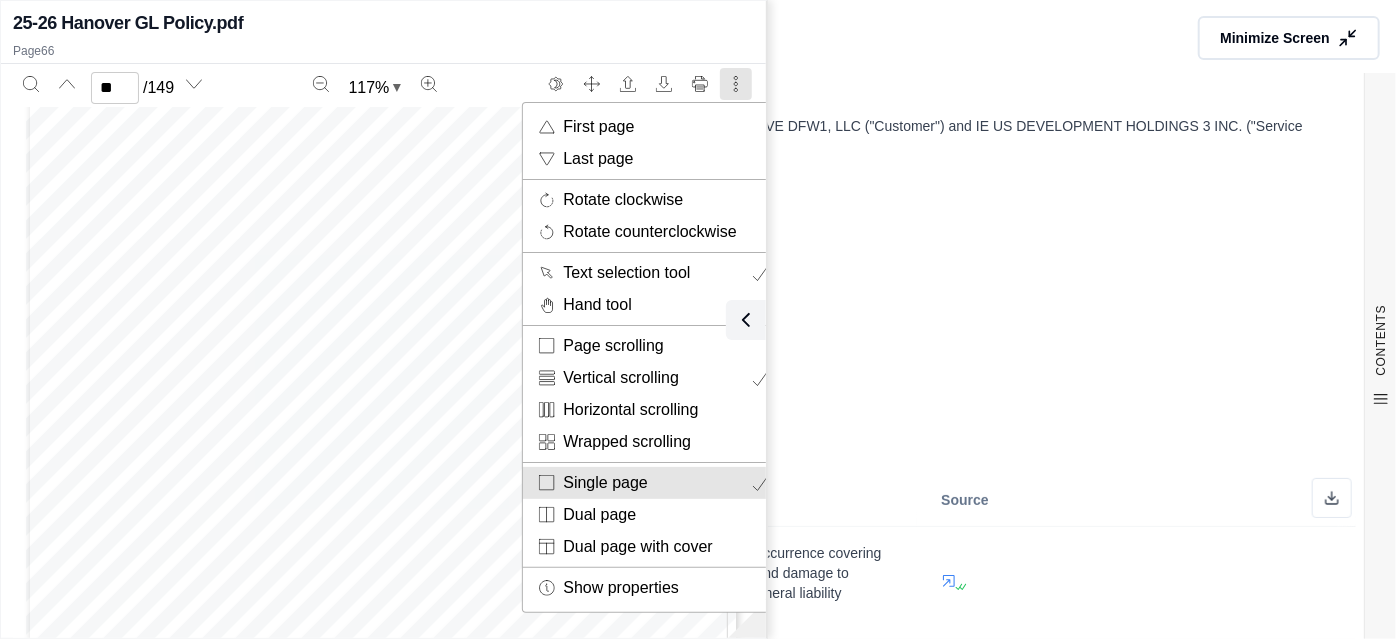 click on "Single page" at bounding box center [657, 483] 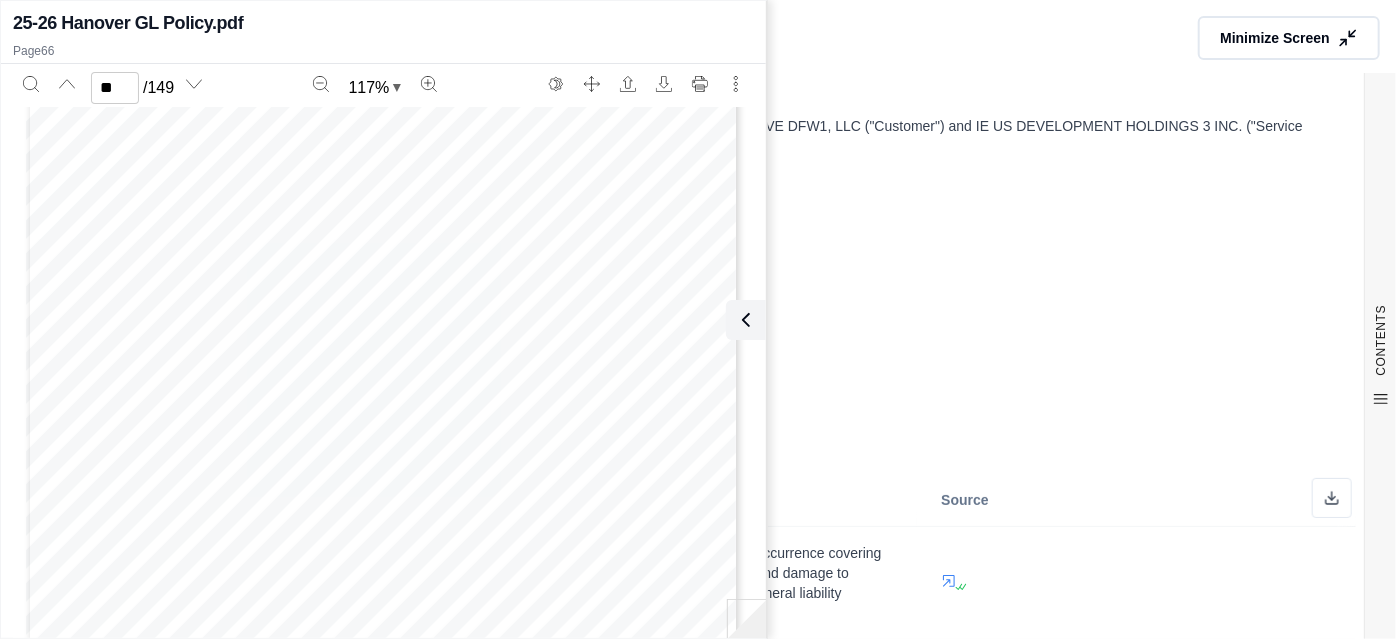 click on "Introduction" at bounding box center (698, 77) 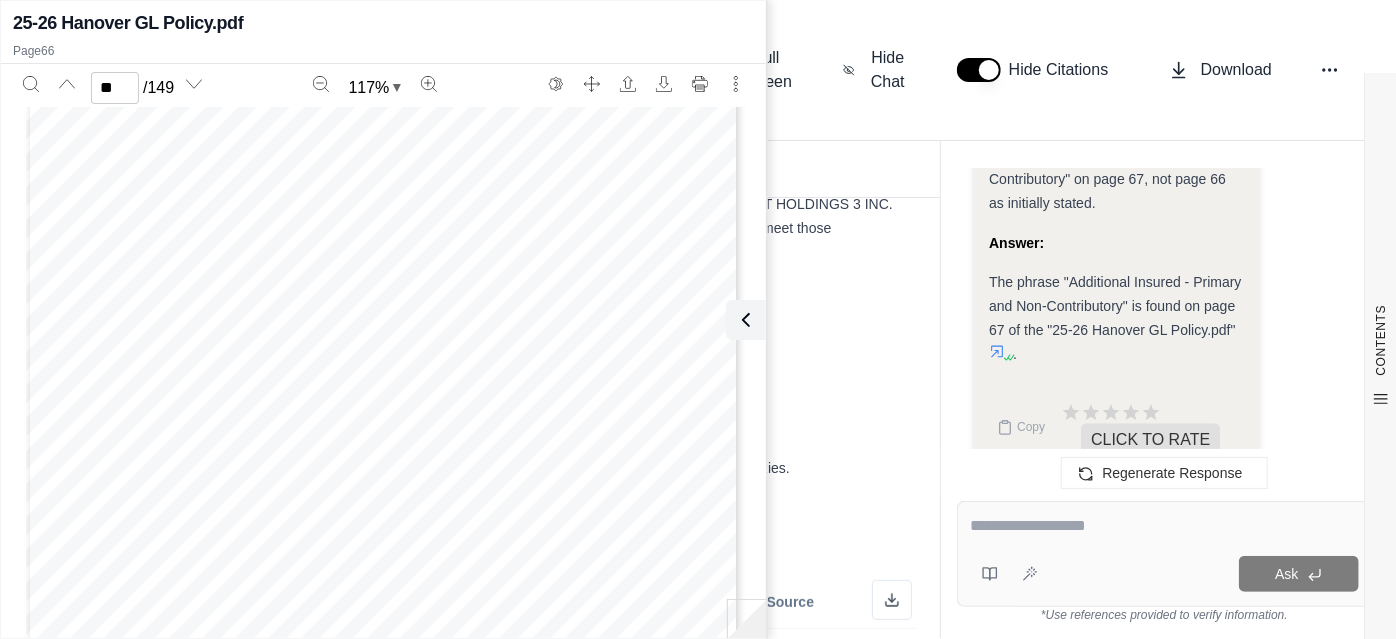 scroll, scrollTop: 545, scrollLeft: 0, axis: vertical 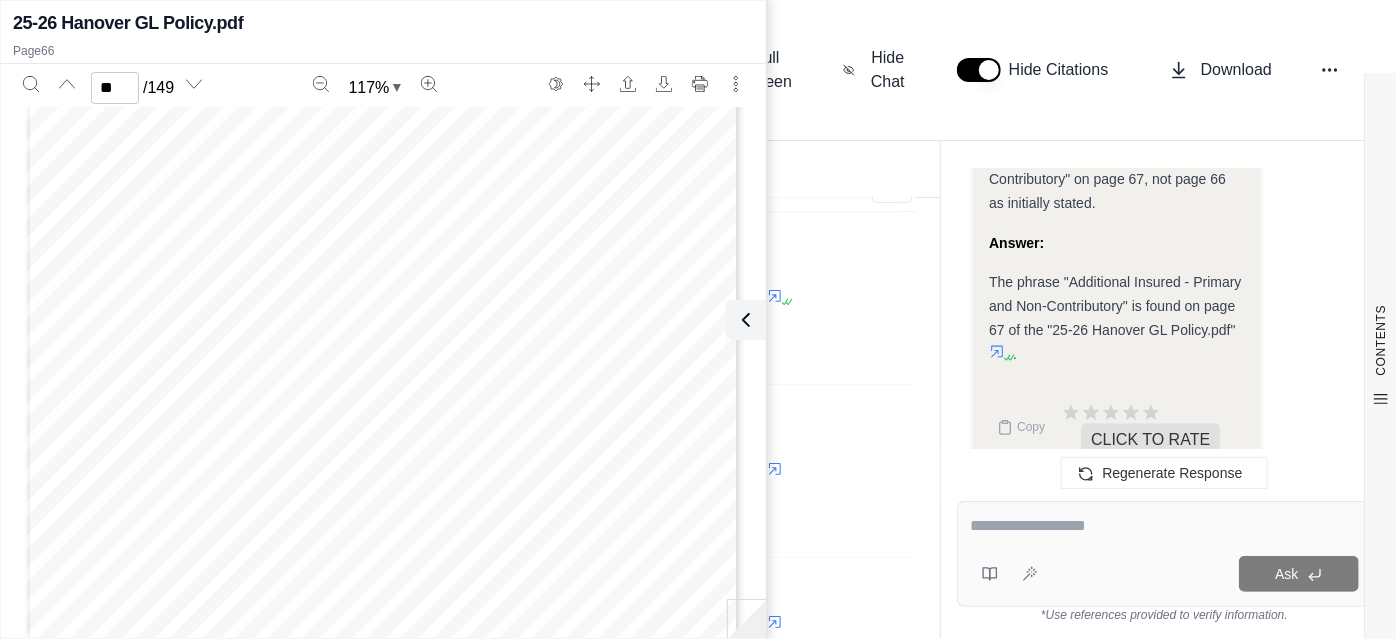 drag, startPoint x: 1071, startPoint y: 583, endPoint x: 972, endPoint y: 505, distance: 126.035706 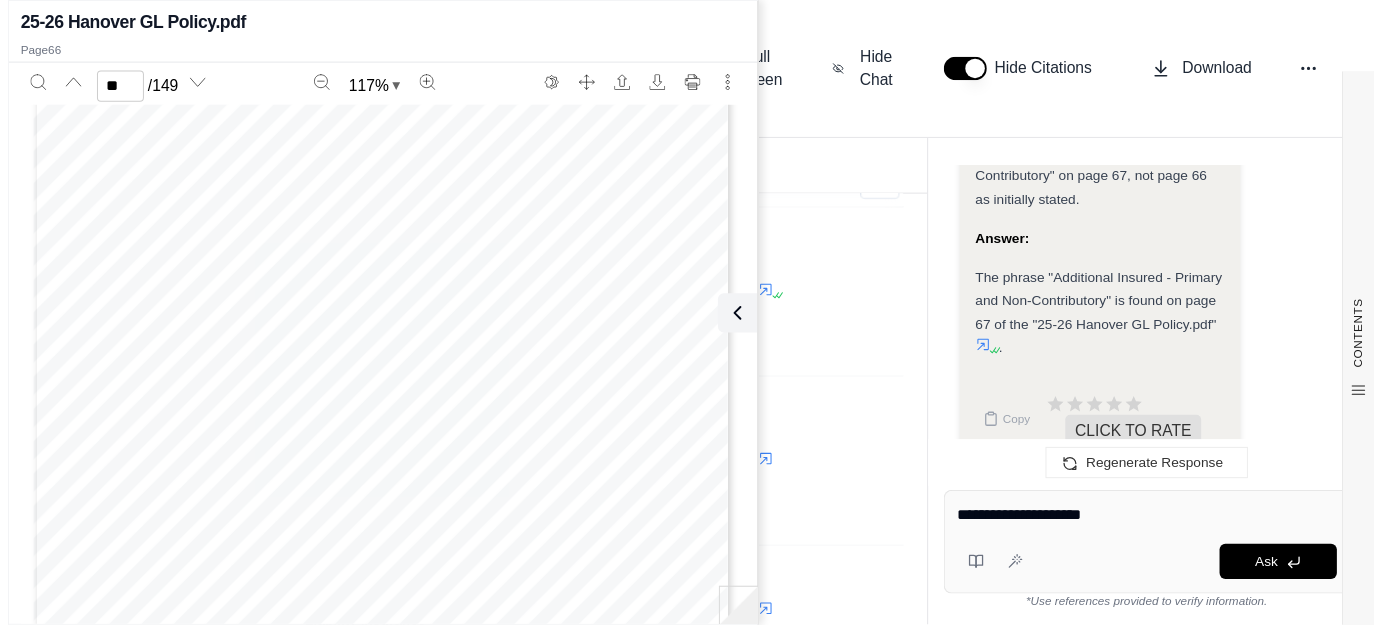 scroll, scrollTop: 818, scrollLeft: 0, axis: vertical 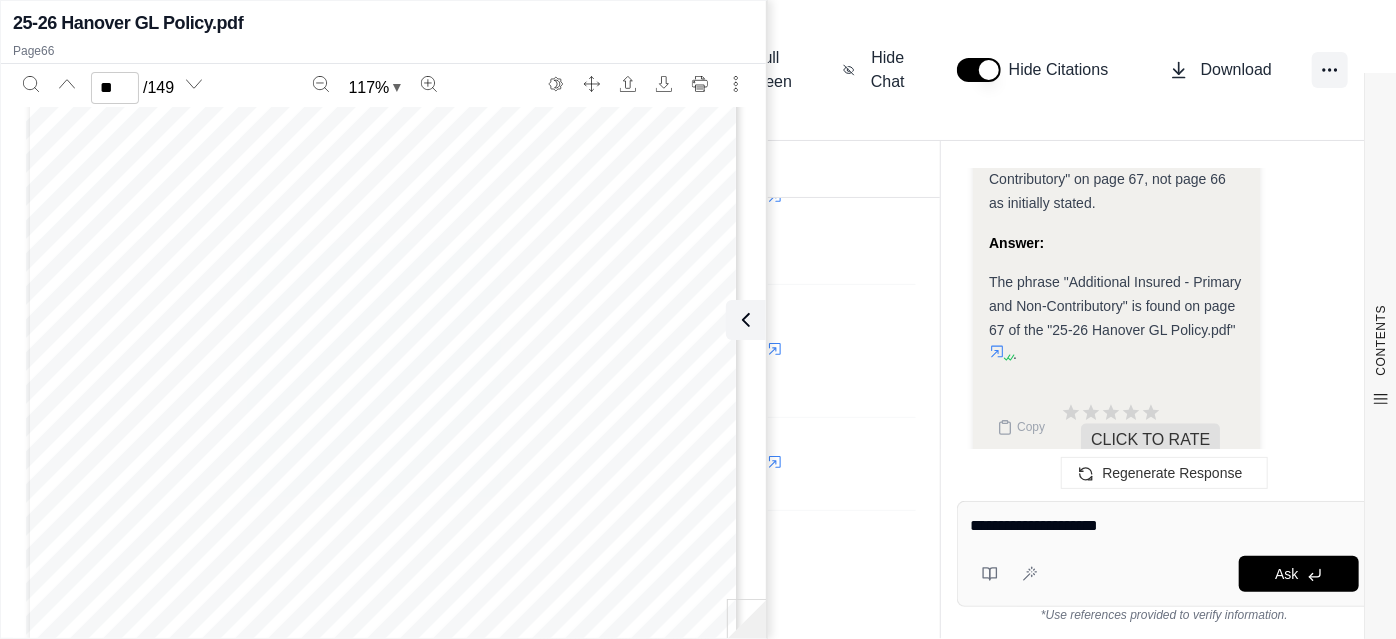 type on "**********" 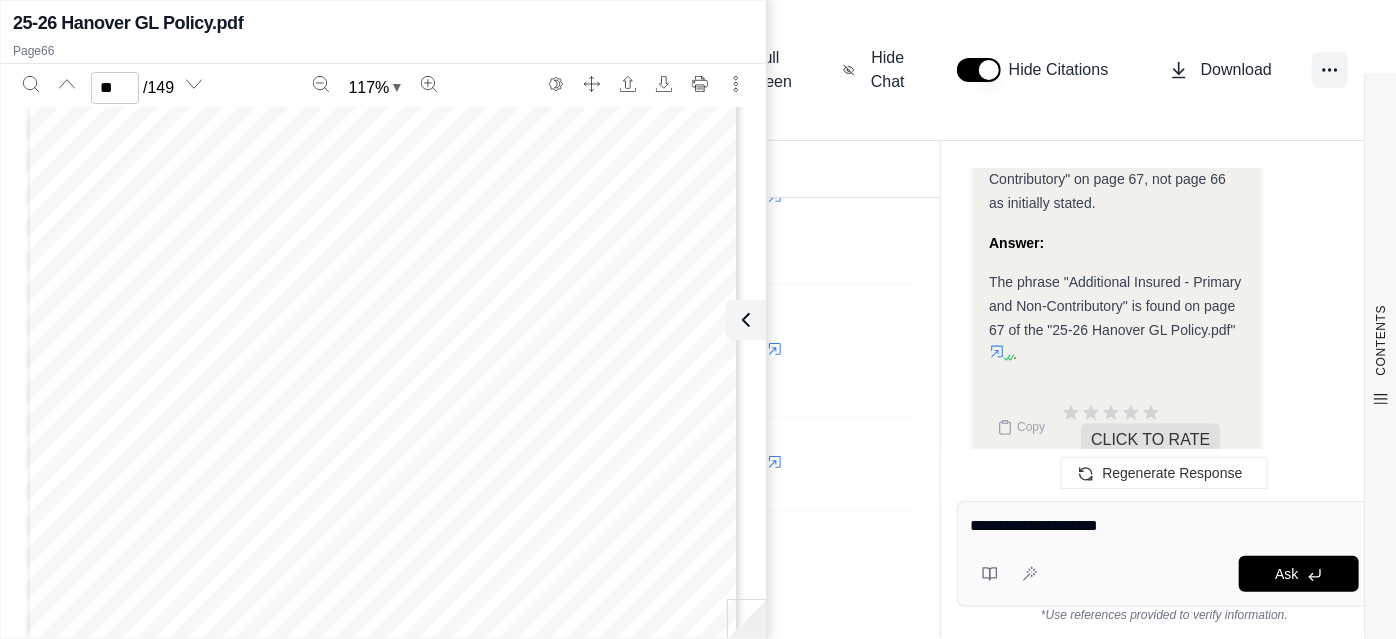 click at bounding box center [1330, 70] 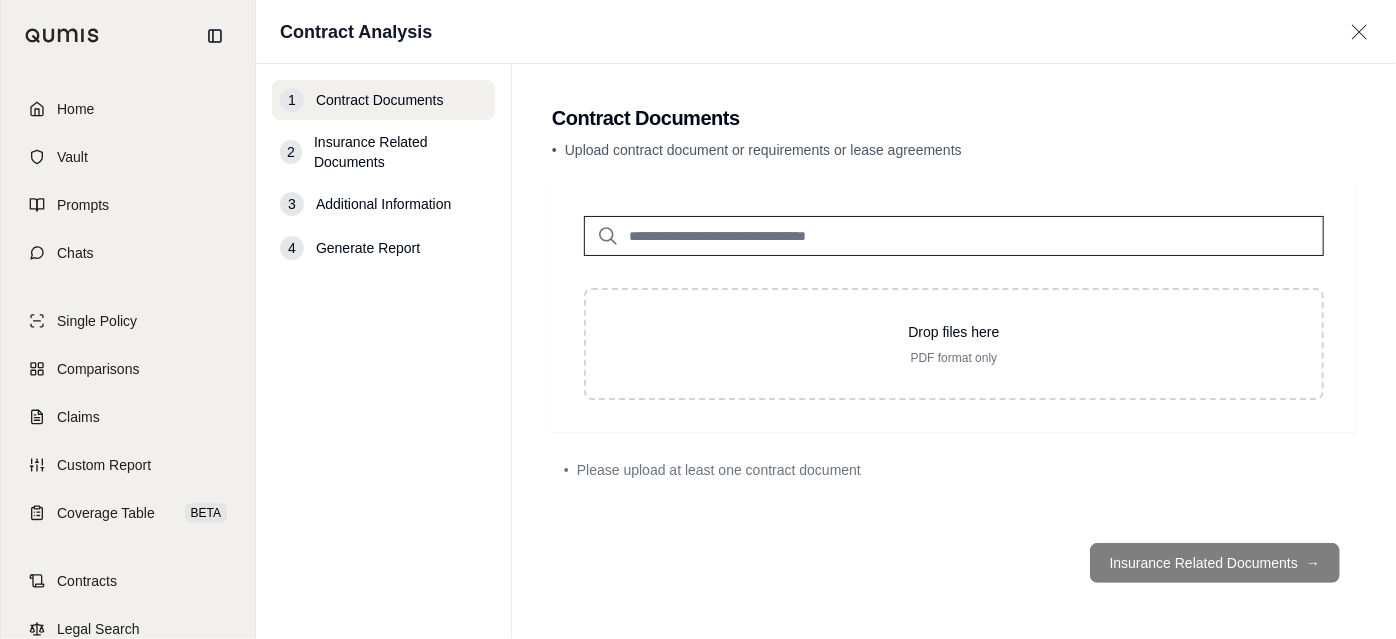 click at bounding box center (954, 236) 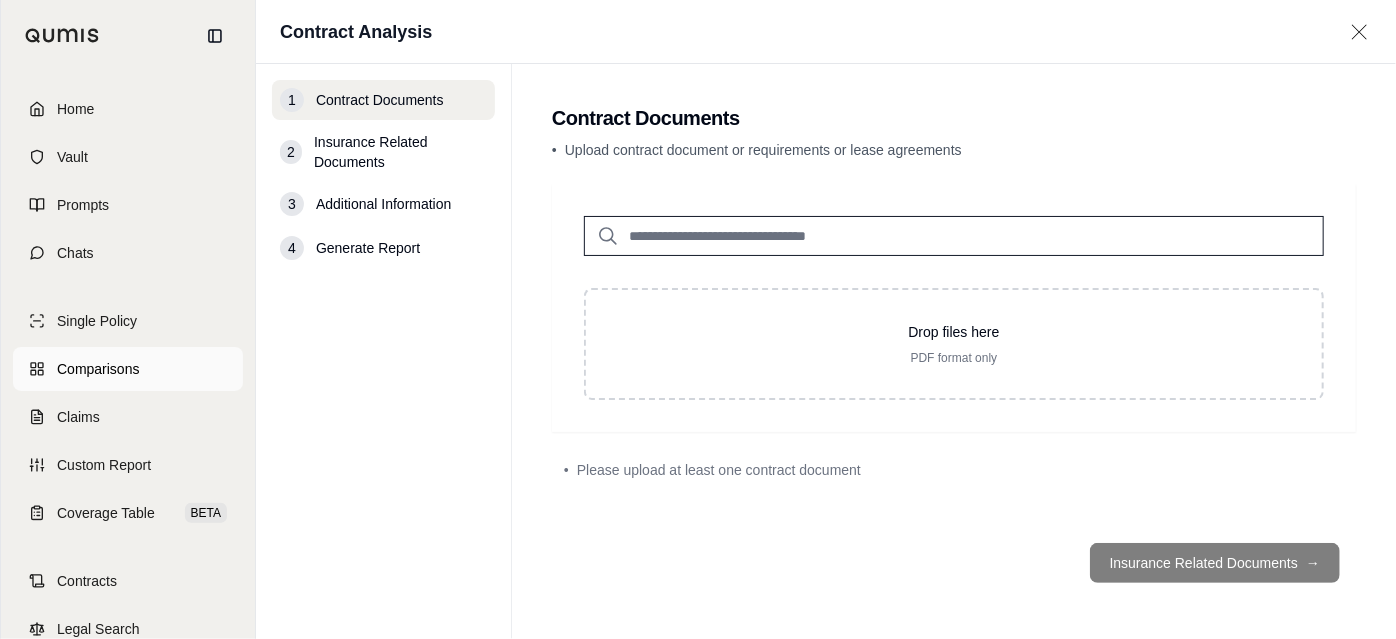click on "Comparisons" at bounding box center [98, 369] 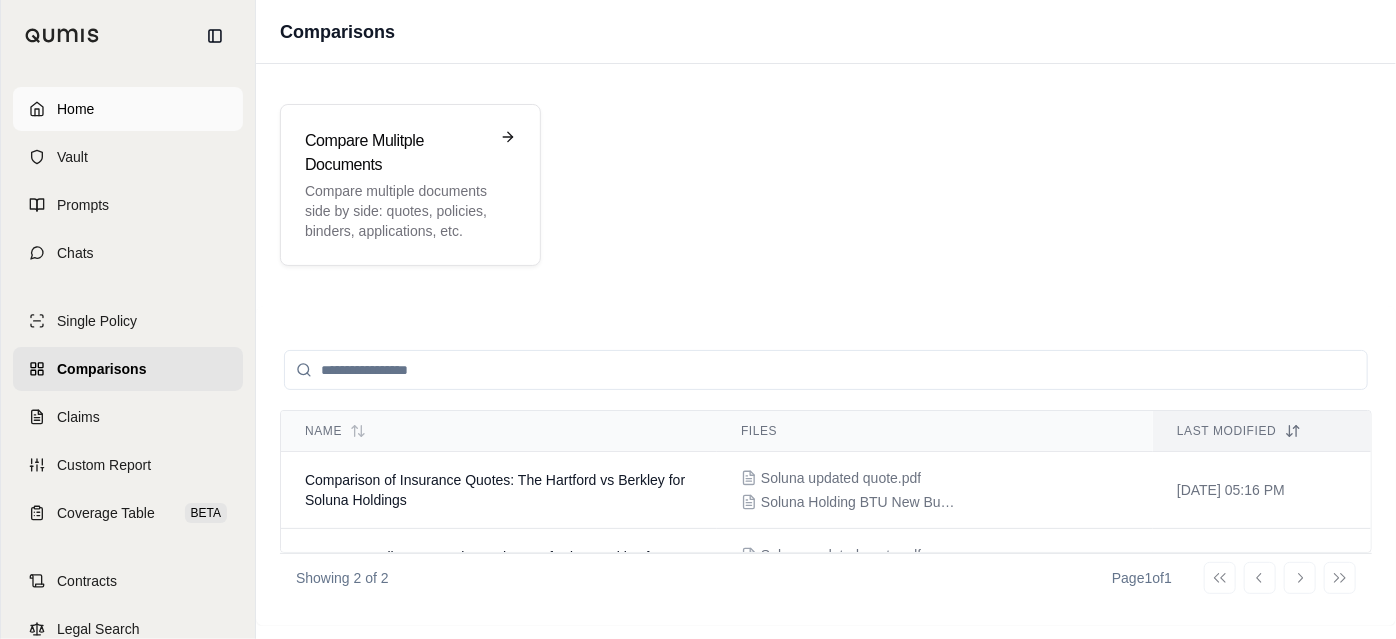 click on "Home" at bounding box center (128, 109) 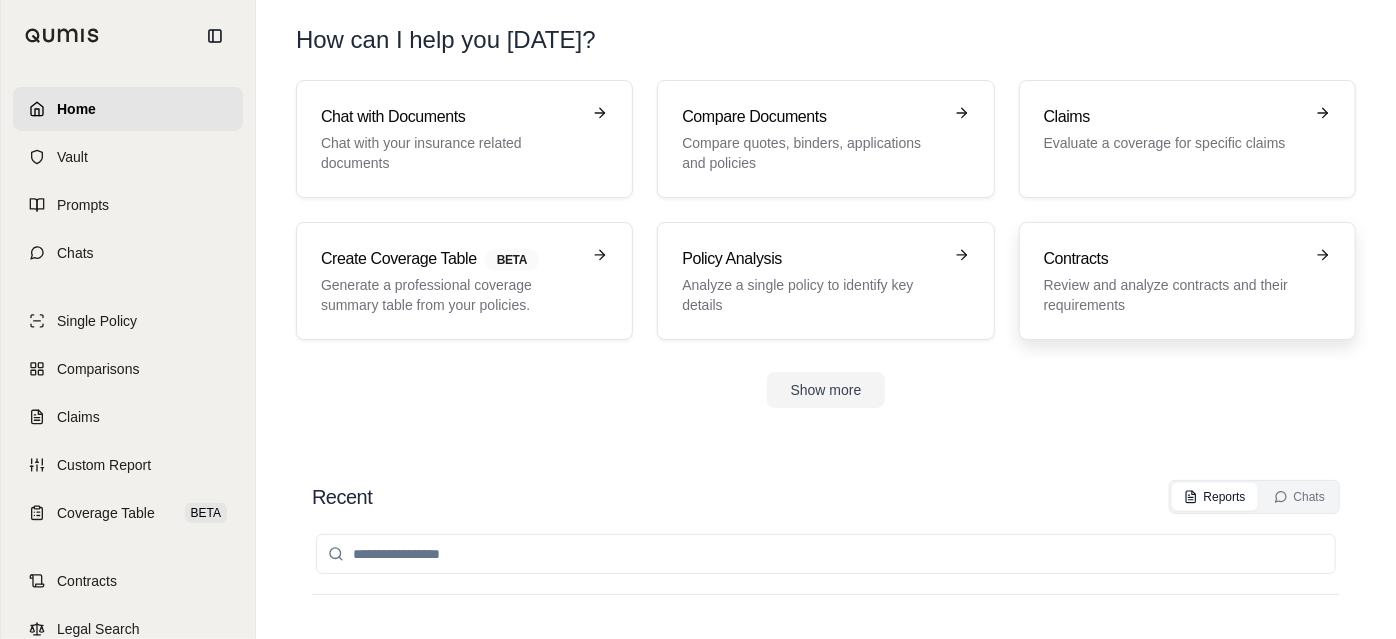 click on "Review and analyze contracts and their requirements" at bounding box center (1173, 295) 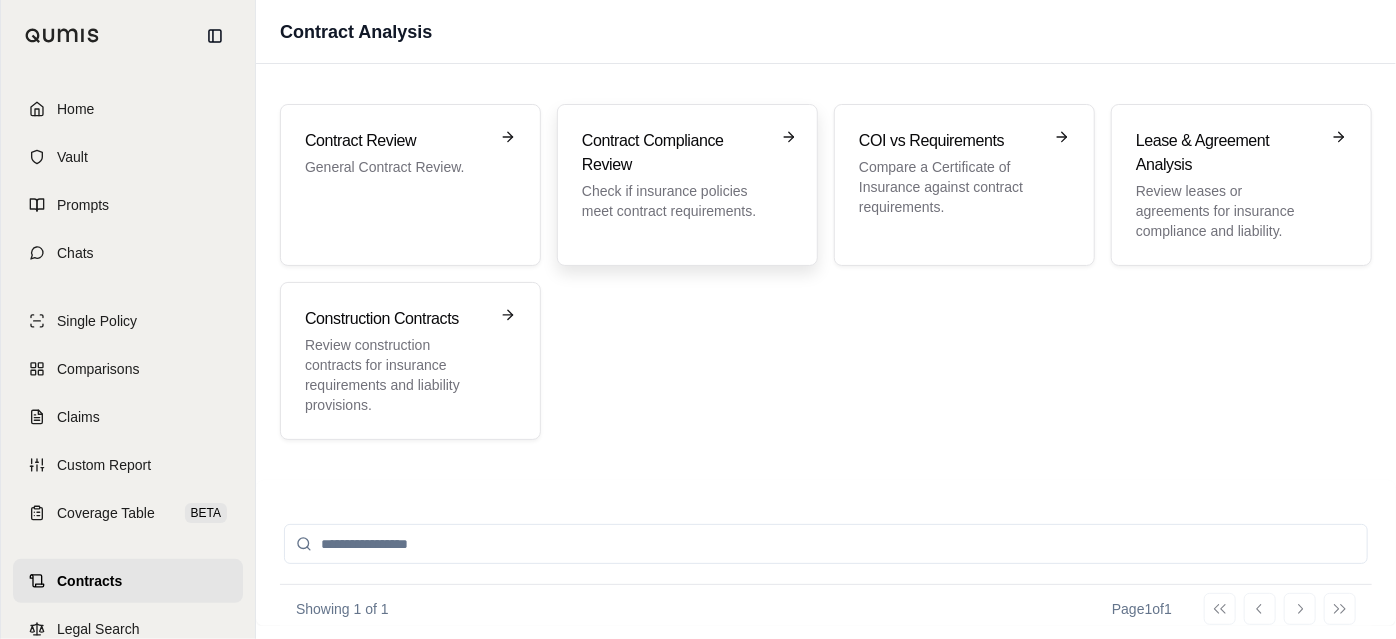 click on "Check if insurance policies meet contract requirements." at bounding box center [673, 201] 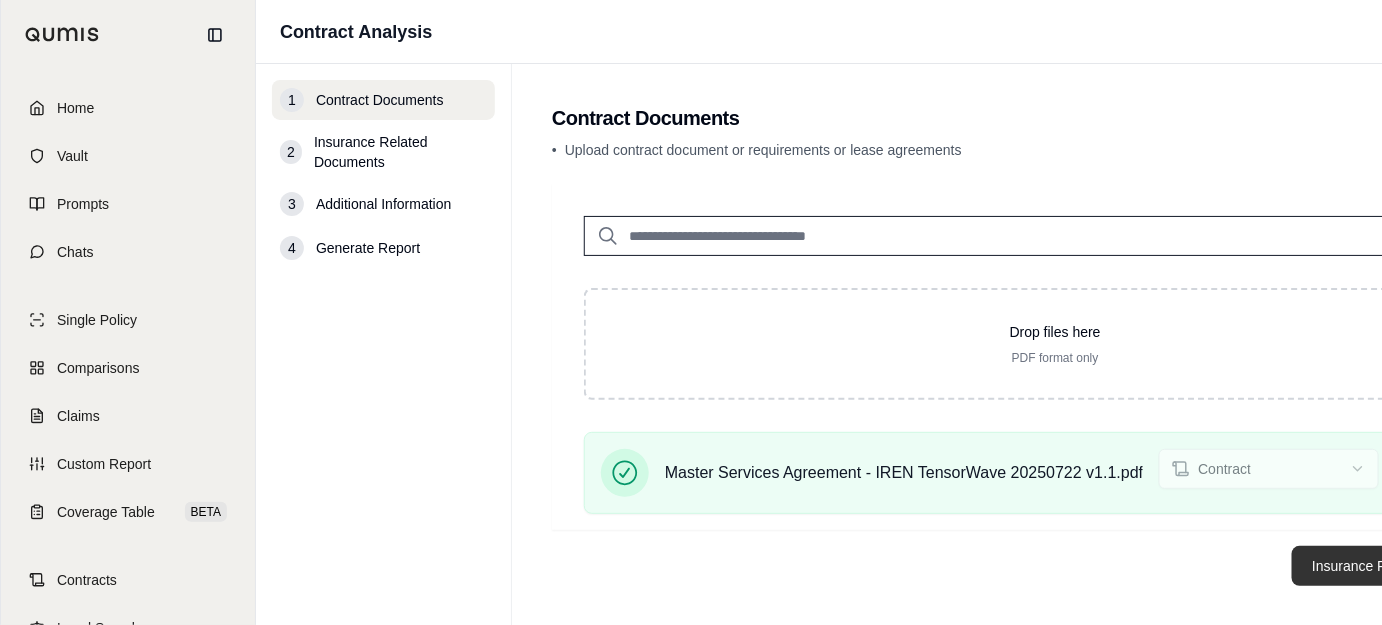 click on "Insurance Related Documents →" at bounding box center [1417, 566] 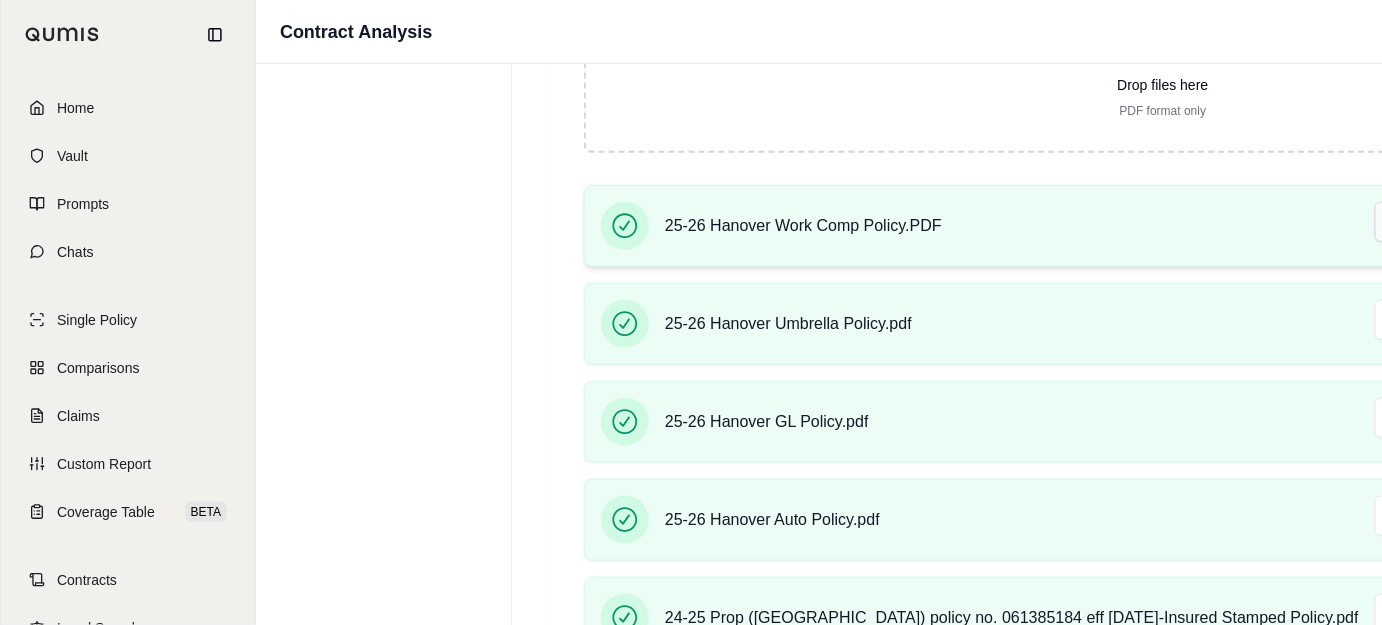 scroll, scrollTop: 471, scrollLeft: 0, axis: vertical 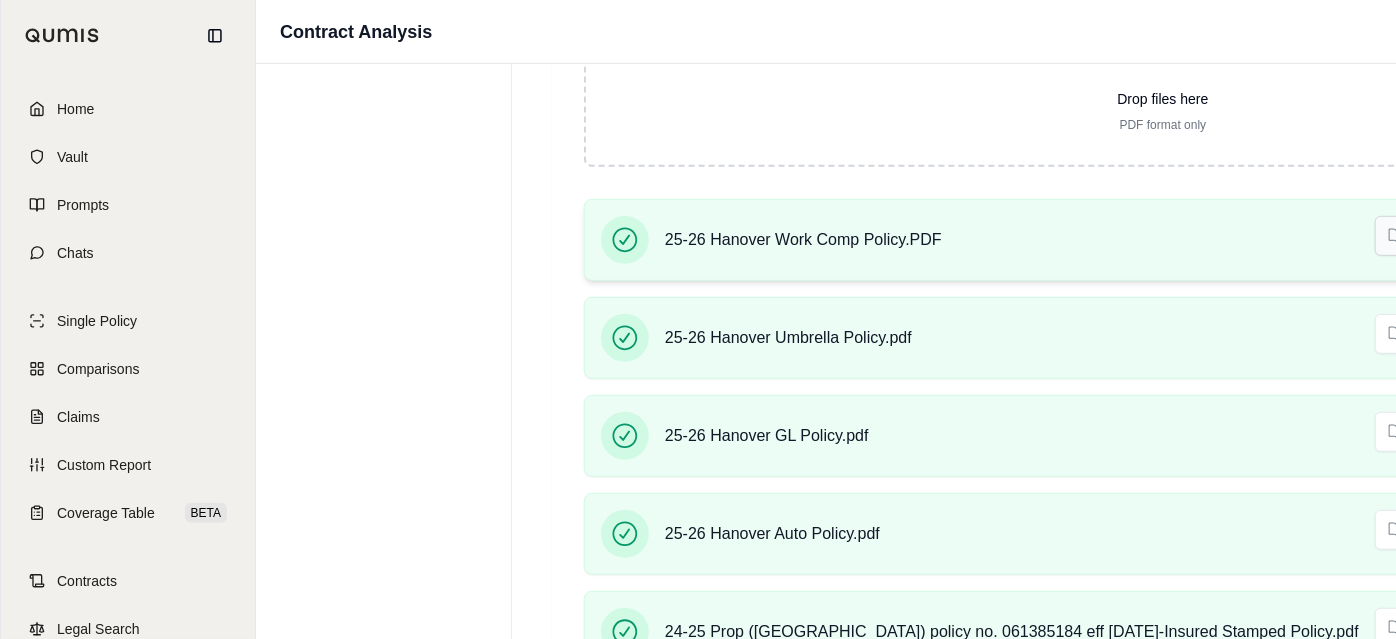 click on "Home Vault Prompts Chats Single Policy Comparisons Claims Custom Report Coverage Table BETA Contracts Legal Search [PERSON_NAME] IMA Financial Contract Analysis 1 Contract Documents 2 Insurance Related Documents 3 Additional Information 4 Generate Report Insurance Related Documents • Optionally upload related insurance documents (Policies, COI, Quotes, etc) Exceeds recommended  250  total pages. Quality of analysis may be affected. 25-26 Hanover Work Comp Policy.PDF 48 pages 25-26 Hanover Umbrella Policy.pdf 91 pages 25-26 Hanover GL Policy.pdf 149 pages 25-26 Hanover Auto Policy.pdf 81 pages 24-25 Prop ([GEOGRAPHIC_DATA]) policy no. 061385184 eff [DATE]-Insured Stamped Policy.pdf 68 pages Drop files here PDF format only 25-26 Hanover Work Comp Policy.PDF Select Document Type Remove 25-26 Hanover Umbrella Policy.pdf Select Document Type Remove 25-26 Hanover GL Policy.pdf Select Document Type Remove 25-26 Hanover Auto Policy.pdf Select Document Type Remove Select Document Type Remove Previous →" at bounding box center [698, 165] 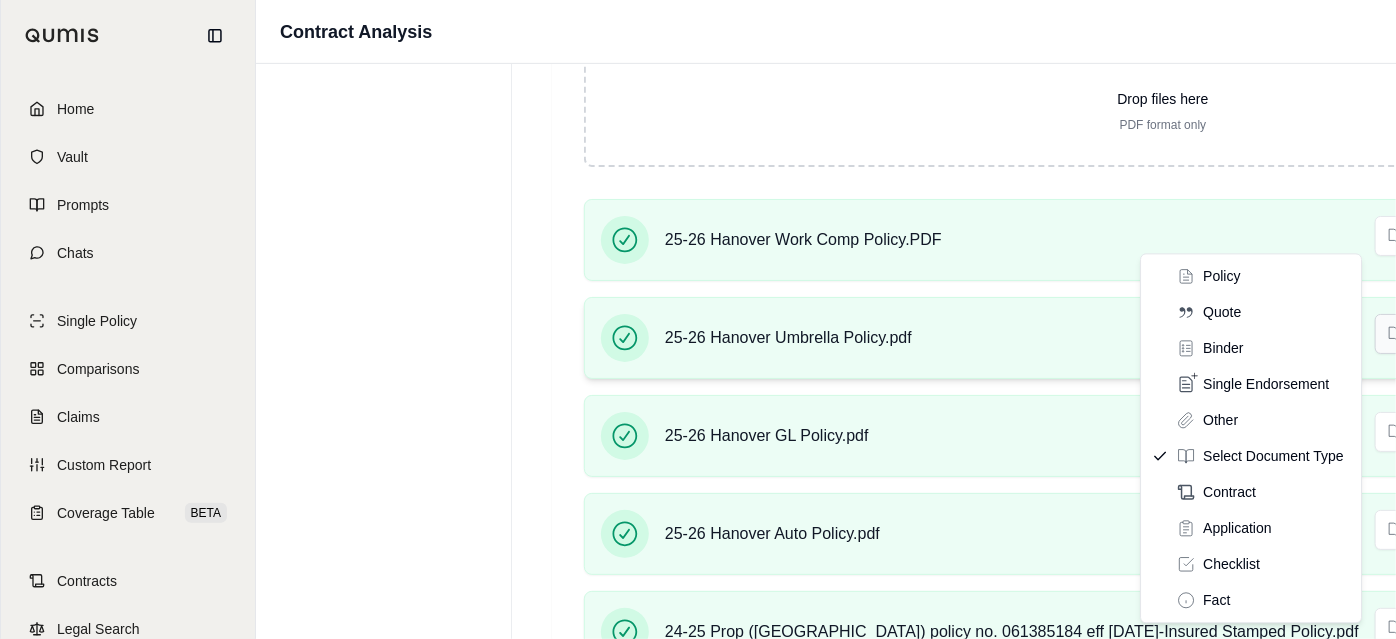 click on "Home Vault Prompts Chats Single Policy Comparisons Claims Custom Report Coverage Table BETA Contracts Legal Search [PERSON_NAME] IMA Financial Contract Analysis 1 Contract Documents 2 Insurance Related Documents 3 Additional Information 4 Generate Report Insurance Related Documents • Optionally upload related insurance documents (Policies, COI, Quotes, etc) Exceeds recommended  250  total pages. Quality of analysis may be affected. 25-26 Hanover Work Comp Policy.PDF 48 pages 25-26 Hanover Umbrella Policy.pdf 91 pages 25-26 Hanover GL Policy.pdf 149 pages 25-26 Hanover Auto Policy.pdf 81 pages 24-25 Prop ([GEOGRAPHIC_DATA]) policy no. 061385184 eff [DATE]-Insured Stamped Policy.pdf 68 pages Drop files here PDF format only 25-26 Hanover Work Comp Policy.PDF Select Document Type Remove 25-26 Hanover Umbrella Policy.pdf Select Document Type Remove 25-26 Hanover GL Policy.pdf Select Document Type Remove 25-26 Hanover Auto Policy.pdf Select Document Type Remove Select Document Type Remove Previous →
Policy" at bounding box center (698, 165) 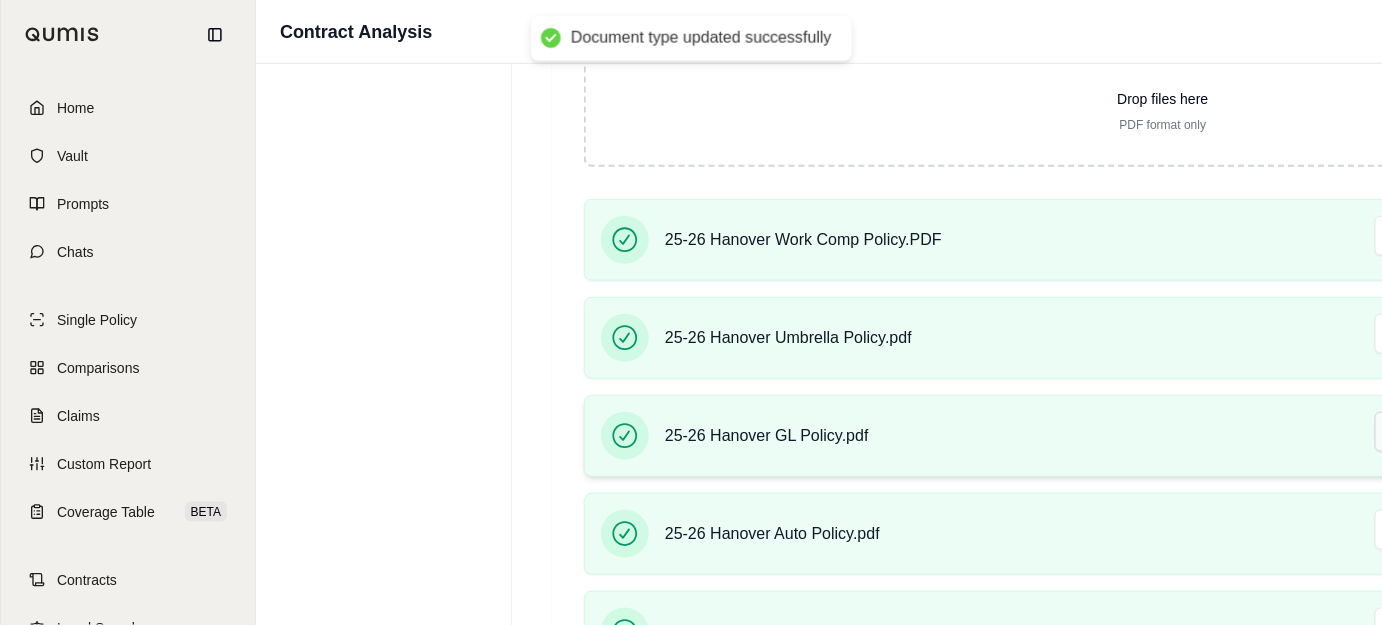 click on "Document type updated successfully Document type updated successfully Home Vault Prompts Chats Single Policy Comparisons Claims Custom Report Coverage Table BETA Contracts Legal Search [PERSON_NAME] IMA Financial Contract Analysis 1 Contract Documents 2 Insurance Related Documents 3 Additional Information 4 Generate Report Insurance Related Documents • Optionally upload related insurance documents (Policies, COI, Quotes, etc) Exceeds recommended  250  total pages. Quality of analysis may be affected. 25-26 Hanover Work Comp Policy.PDF 48 pages 25-26 Hanover Umbrella Policy.pdf 91 pages 25-26 Hanover GL Policy.pdf 149 pages 25-26 Hanover Auto Policy.pdf 81 pages 24-25 Prop ([GEOGRAPHIC_DATA]) policy no. 061385184 eff [DATE]-Insured Stamped Policy.pdf 68 pages Drop files here PDF format only 25-26 Hanover Work Comp Policy.PDF Policy Remove 25-26 Hanover Umbrella Policy.pdf Policy Remove 25-26 Hanover GL Policy.pdf Select Document Type Remove 25-26 Hanover Auto Policy.pdf Select Document Type Remove Remove Previous" at bounding box center (691, 165) 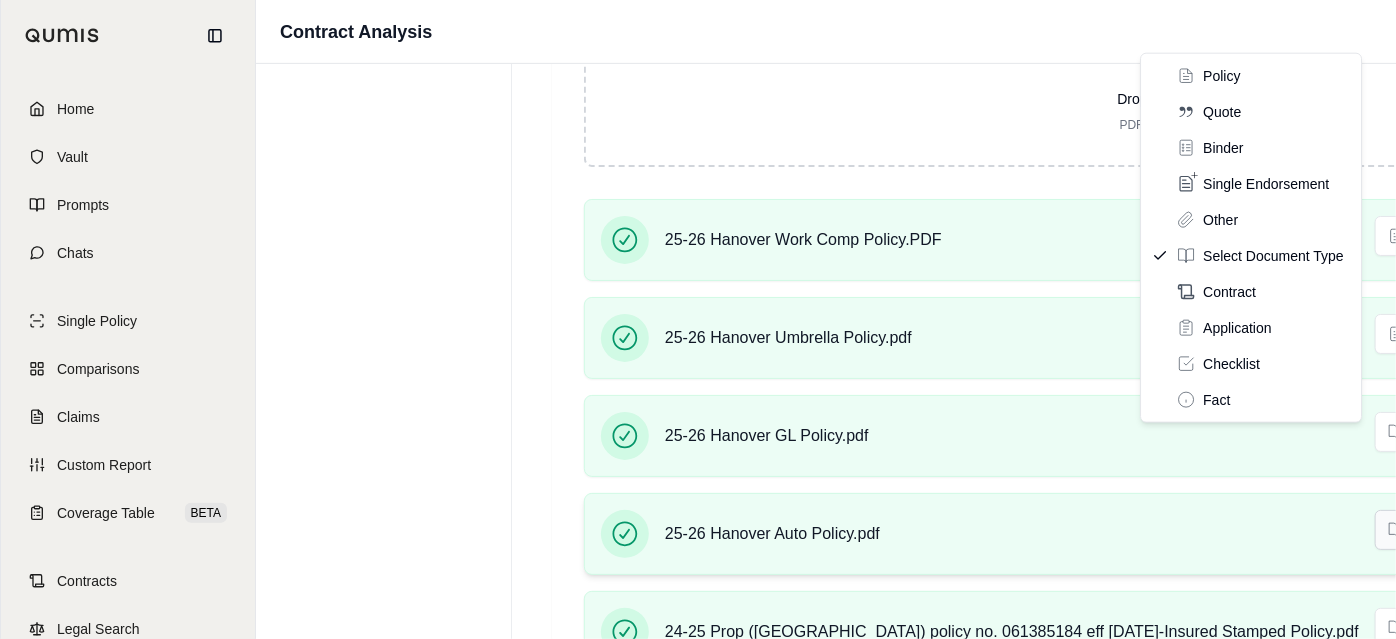 click on "Document type updated successfully Home Vault Prompts Chats Single Policy Comparisons Claims Custom Report Coverage Table BETA Contracts Legal Search J [PERSON_NAME] IMA Financial Contract Analysis 1 Contract Documents 2 Insurance Related Documents 3 Additional Information 4 Generate Report Insurance Related Documents • Optionally upload related insurance documents (Policies, COI, Quotes, etc) Exceeds recommended  250  total pages. Quality of analysis may be affected. 25-26 Hanover Work Comp Policy.PDF 48 pages 25-26 Hanover Umbrella Policy.pdf 91 pages 25-26 Hanover GL Policy.pdf 149 pages 25-26 Hanover Auto Policy.pdf 81 pages 24-25 Prop ([GEOGRAPHIC_DATA]) policy no. 061385184 eff [DATE]-Insured Stamped Policy.pdf 68 pages Drop files here PDF format only 25-26 Hanover Work Comp Policy.PDF Policy Remove 25-26 Hanover Umbrella Policy.pdf Policy Remove 25-26 Hanover GL Policy.pdf Select Document Type Remove 25-26 Hanover Auto Policy.pdf Select Document Type Remove Select Document Type Remove Previous →" at bounding box center [698, 165] 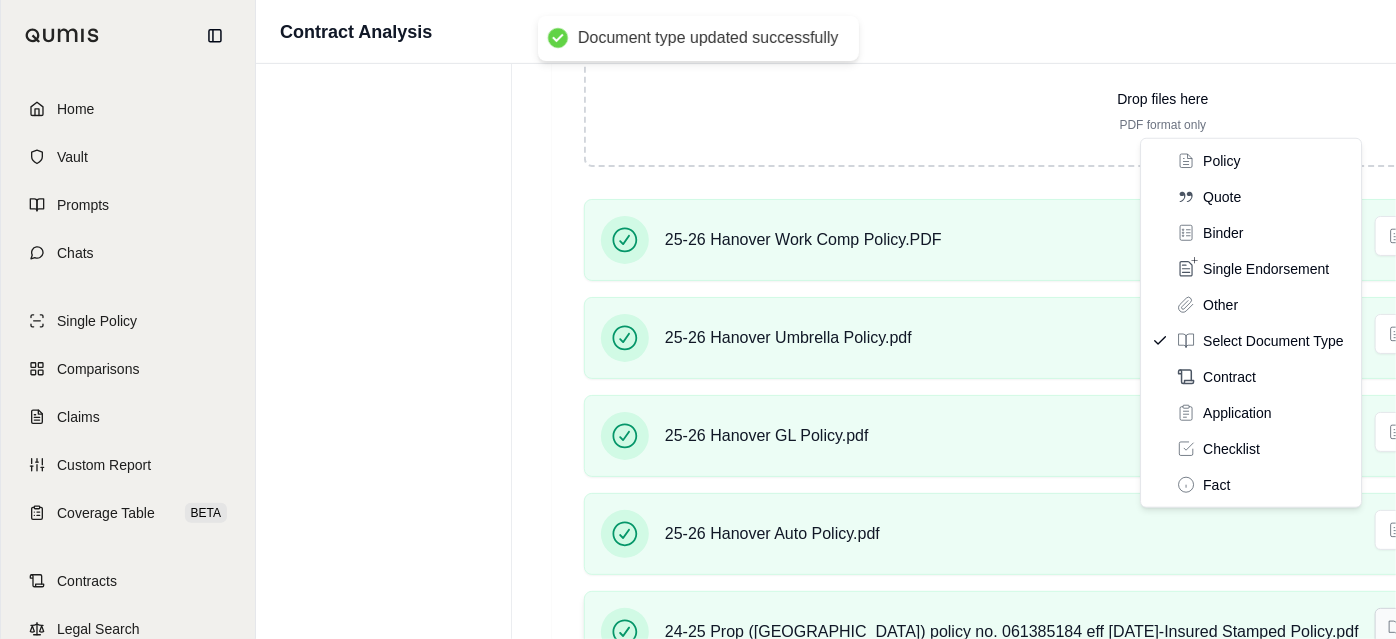 click on "Document type updated successfully Document type updated successfully Home Vault Prompts Chats Single Policy Comparisons Claims Custom Report Coverage Table BETA Contracts Legal Search [PERSON_NAME] IMA Financial Contract Analysis 1 Contract Documents 2 Insurance Related Documents 3 Additional Information 4 Generate Report Insurance Related Documents • Optionally upload related insurance documents (Policies, COI, Quotes, etc) Exceeds recommended  250  total pages. Quality of analysis may be affected. 25-26 Hanover Work Comp Policy.PDF 48 pages 25-26 Hanover Umbrella Policy.pdf 91 pages 25-26 Hanover GL Policy.pdf 149 pages 25-26 Hanover Auto Policy.pdf 81 pages 24-25 Prop ([GEOGRAPHIC_DATA]) policy no. 061385184 eff [DATE]-Insured Stamped Policy.pdf 68 pages Drop files here PDF format only 25-26 Hanover Work Comp Policy.PDF Policy Remove 25-26 Hanover Umbrella Policy.pdf Policy Remove 25-26 Hanover GL Policy.pdf Policy Remove 25-26 Hanover Auto Policy.pdf Policy Remove Select Document Type Remove Previous →" at bounding box center (698, 165) 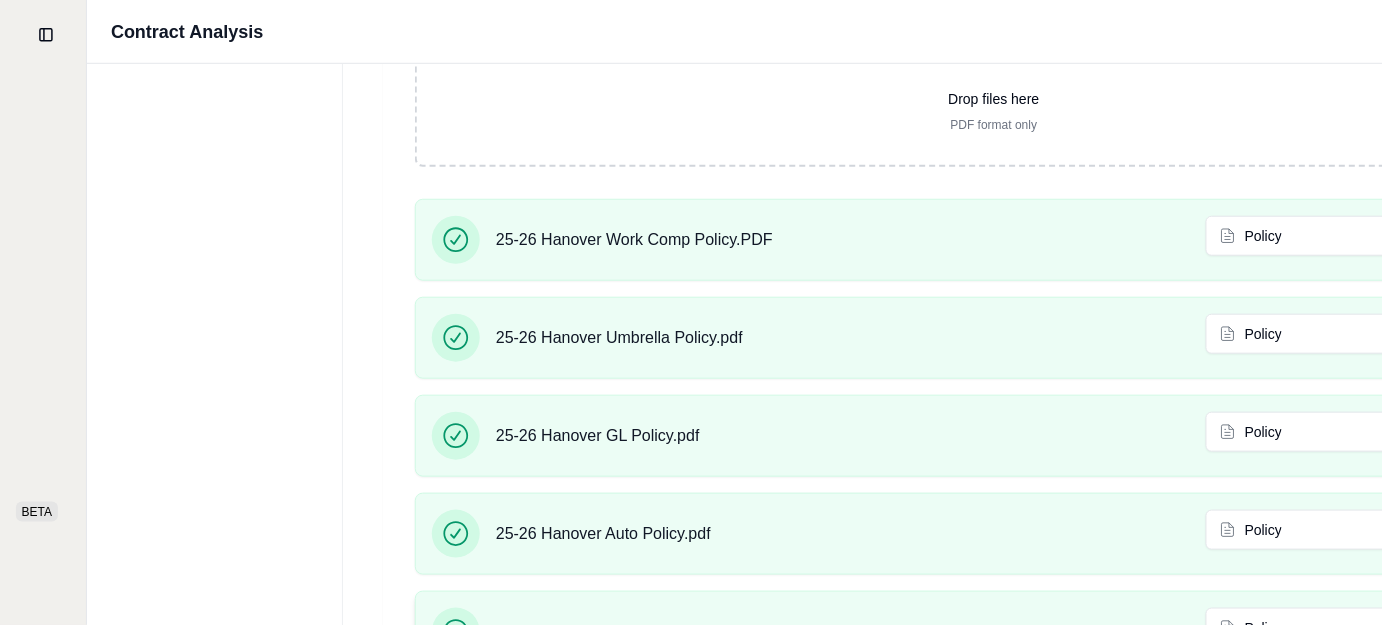 click 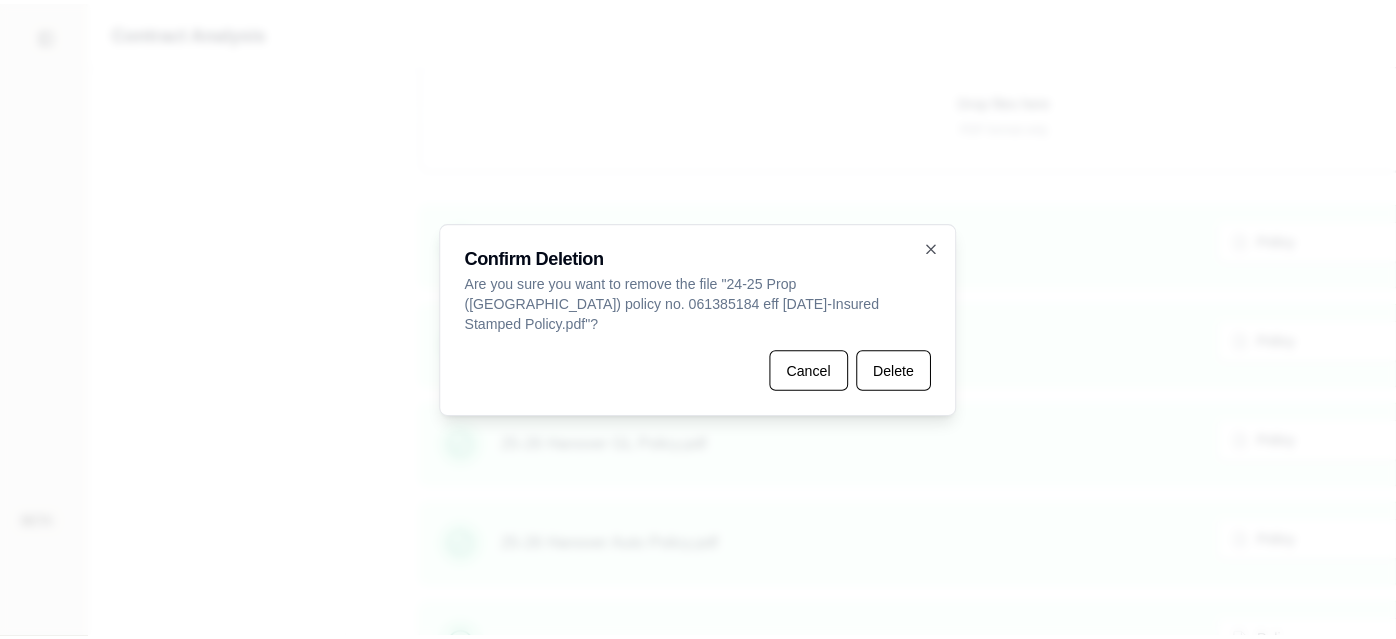 scroll, scrollTop: 471, scrollLeft: 155, axis: both 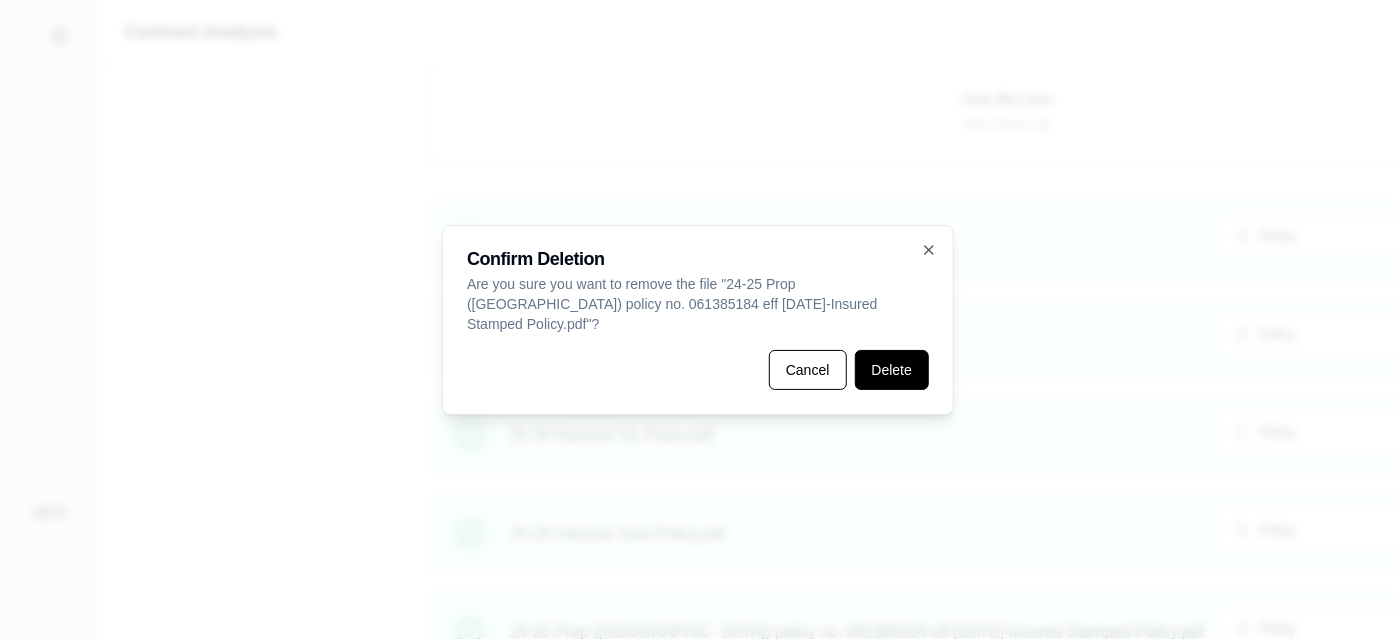 click on "Delete" at bounding box center (892, 370) 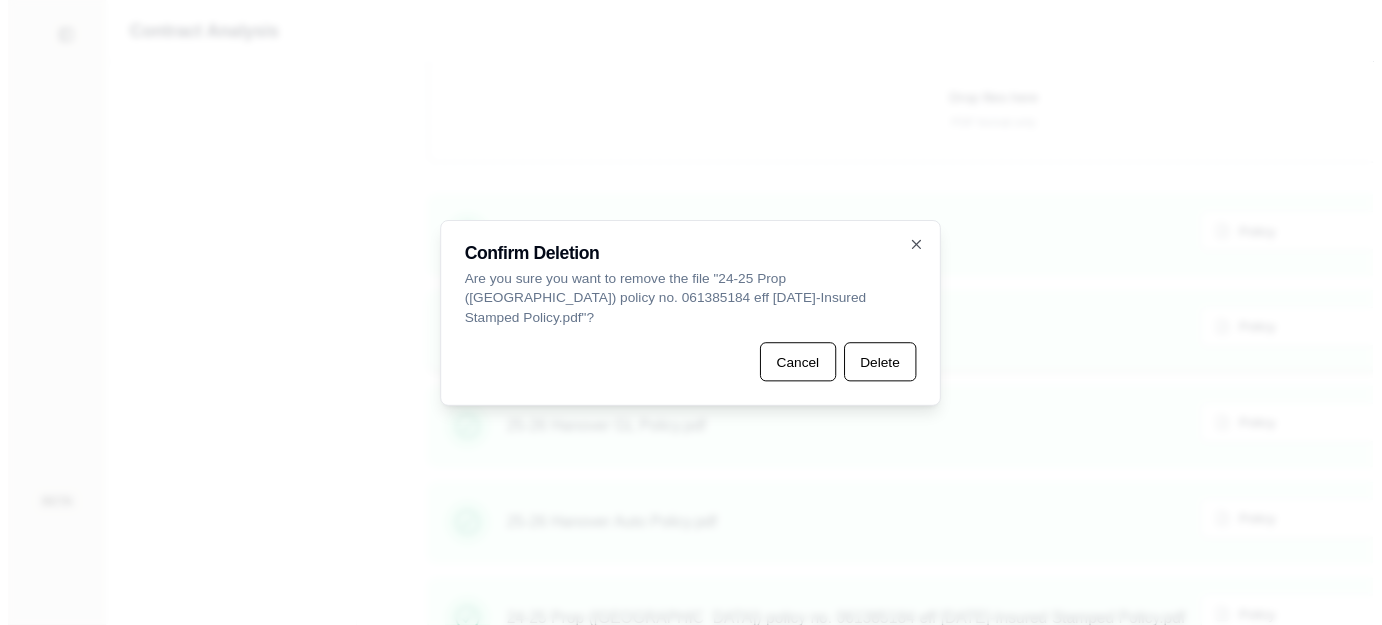 scroll, scrollTop: 354, scrollLeft: 0, axis: vertical 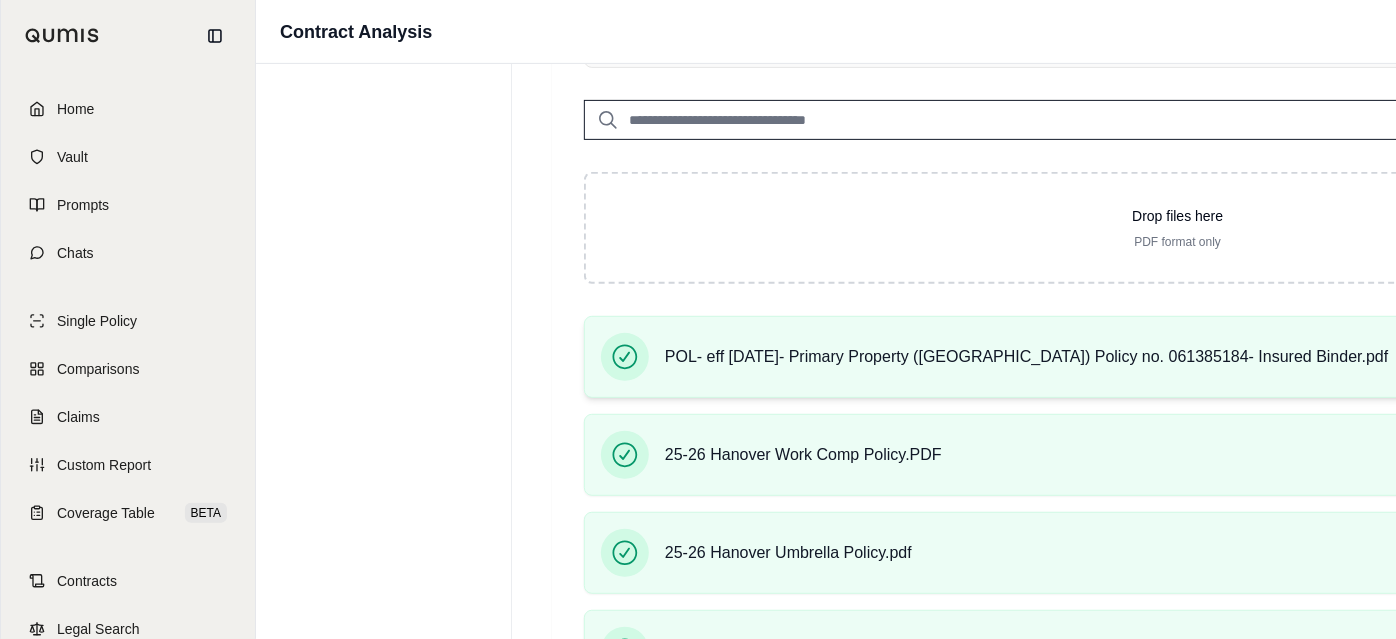 click on "Home Vault Prompts Chats Single Policy Comparisons Claims Custom Report Coverage Table BETA Contracts Legal Search [PERSON_NAME] IMA Financial Contract Analysis 1 Contract Documents 2 Insurance Related Documents 3 Additional Information 4 Generate Report Insurance Related Documents • Optionally upload related insurance documents (Policies, COI, Quotes, etc) Exceeds recommended  250  total pages. Quality of analysis may be affected. POL- eff [DATE]- Primary Property ([GEOGRAPHIC_DATA]) Policy no. 061385184- Insured Binder.pdf 41 pages 25-26 Hanover Work Comp Policy.PDF 48 pages 25-26 Hanover Umbrella Policy.pdf 91 pages 25-26 Hanover GL Policy.pdf 149 pages 25-26 Hanover Auto Policy.pdf 81 pages Drop files here PDF format only POL- eff [DATE]- Primary Property ([GEOGRAPHIC_DATA]) Policy no. 061385184- Insured Binder.pdf Select Document Type Remove 25-26 Hanover Work Comp Policy.PDF Policy Remove 25-26 Hanover Umbrella Policy.pdf Policy Remove 25-26 Hanover GL Policy.pdf Policy Remove 25-26 Hanover Auto Policy.pdf Policy" at bounding box center [698, 282] 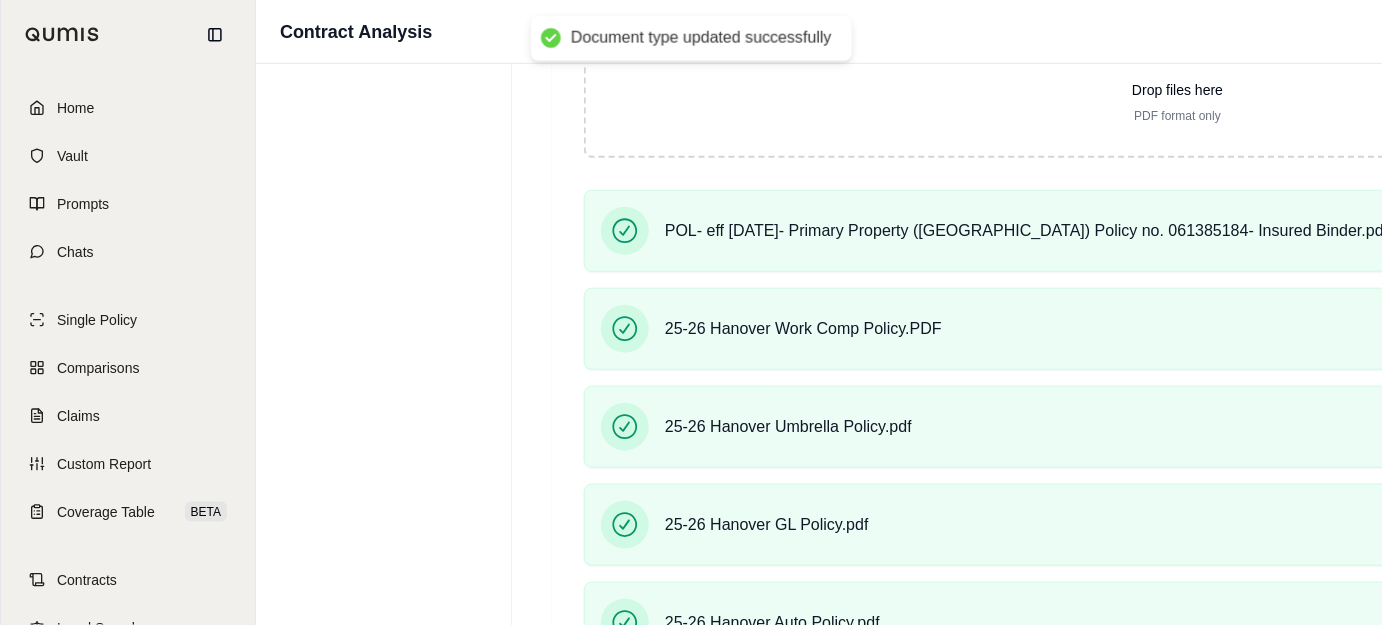 scroll, scrollTop: 485, scrollLeft: 0, axis: vertical 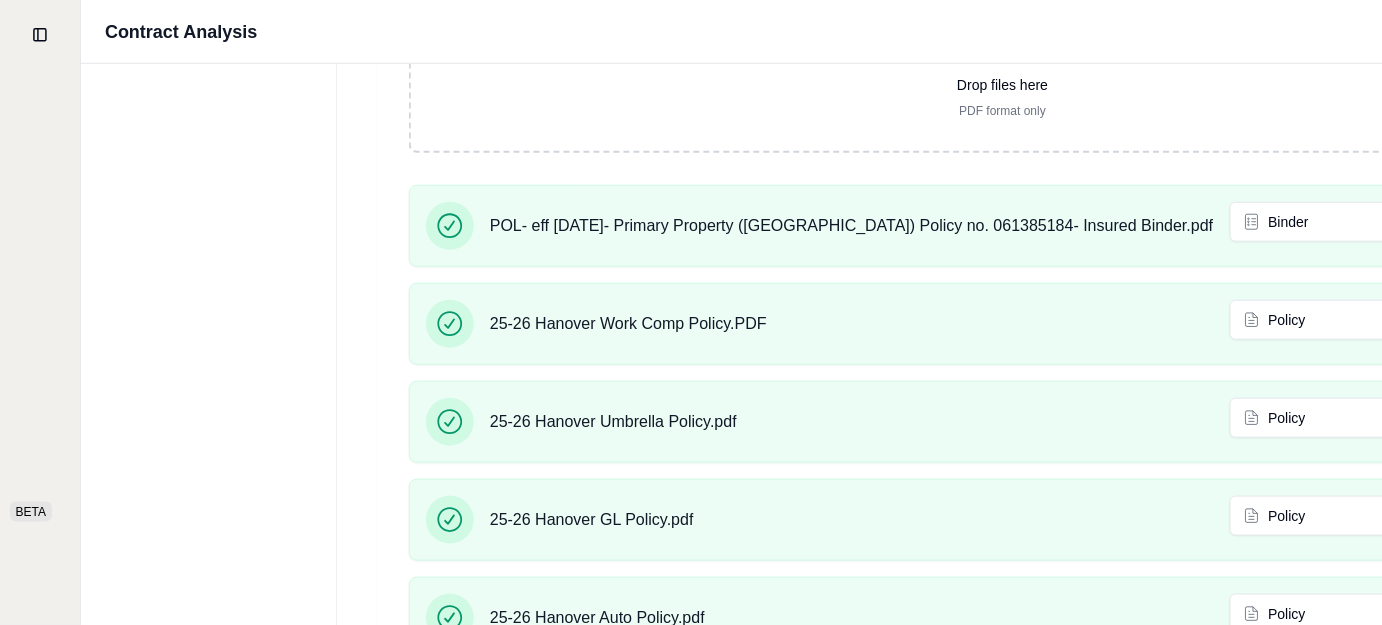 click on "Previous Additional Information →" at bounding box center [1003, 711] 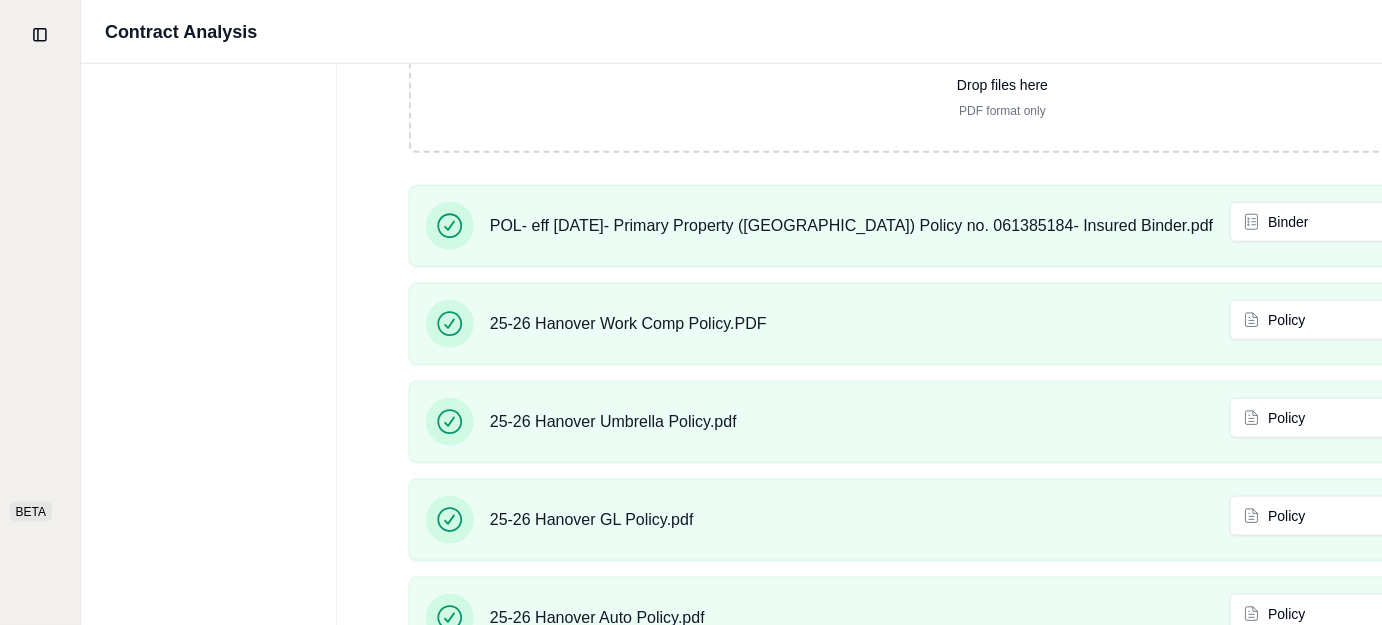 click on "Additional Information →" at bounding box center [1513, 711] 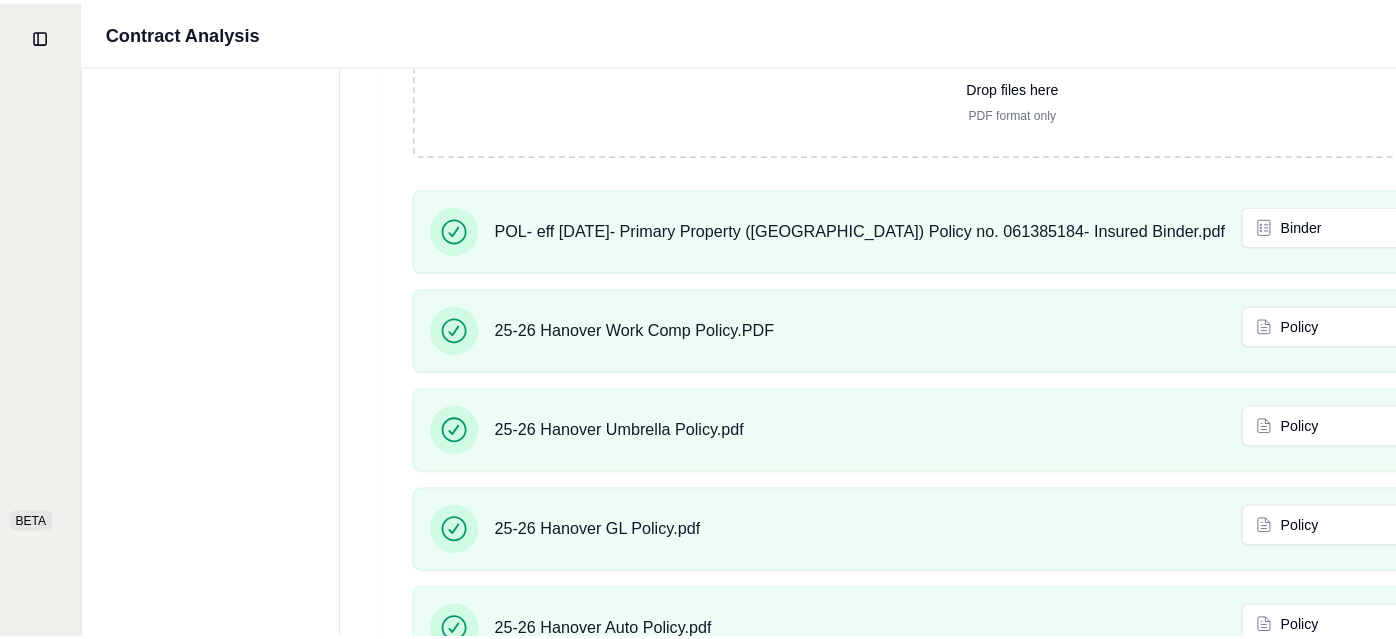 scroll, scrollTop: 0, scrollLeft: 0, axis: both 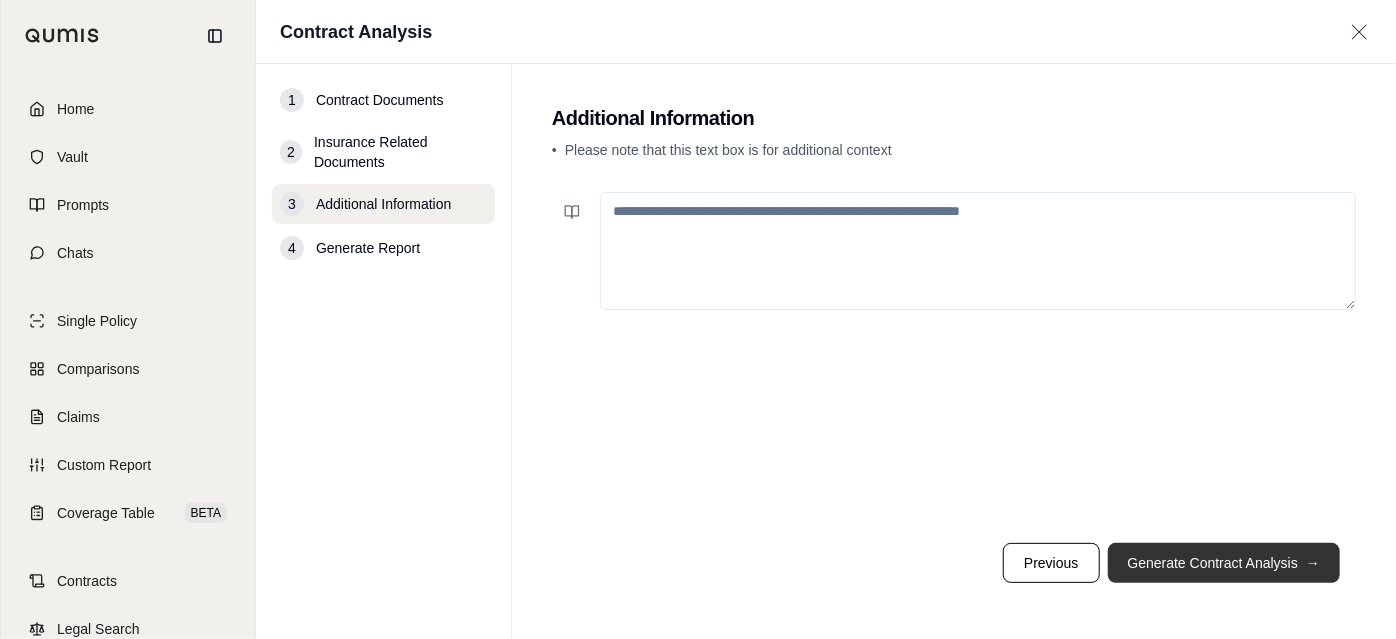 click on "Generate Contract Analysis →" at bounding box center [1224, 563] 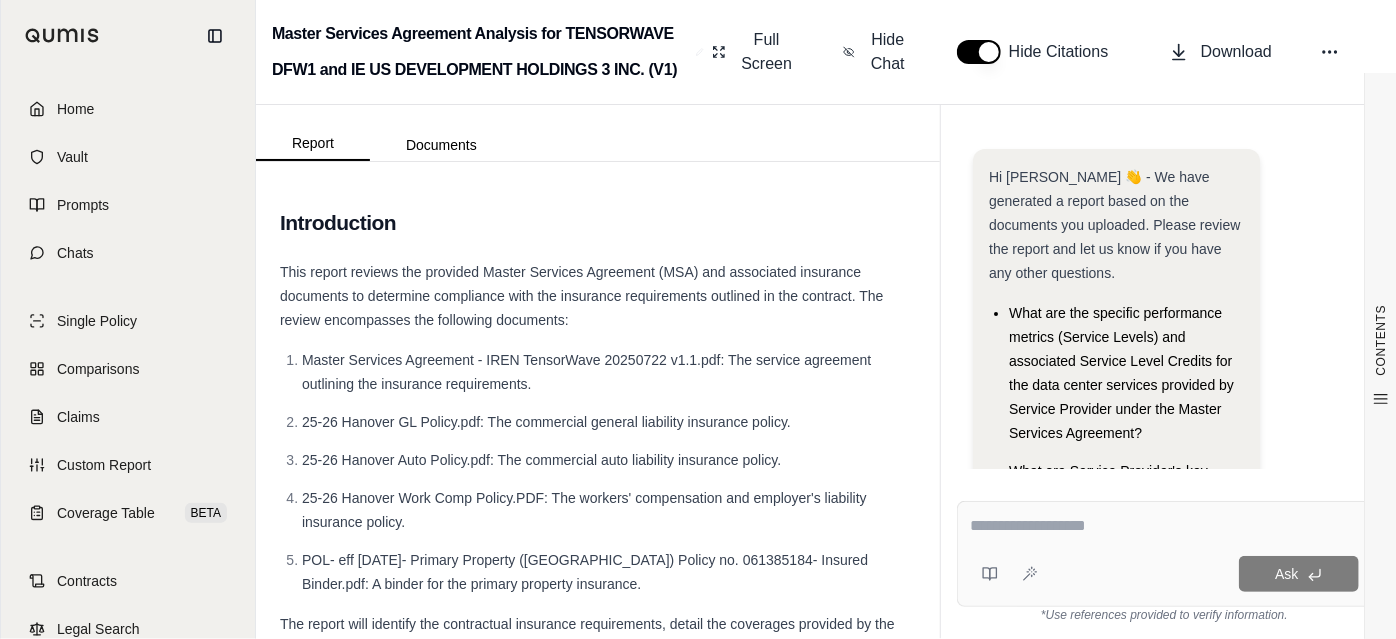 scroll, scrollTop: 0, scrollLeft: 0, axis: both 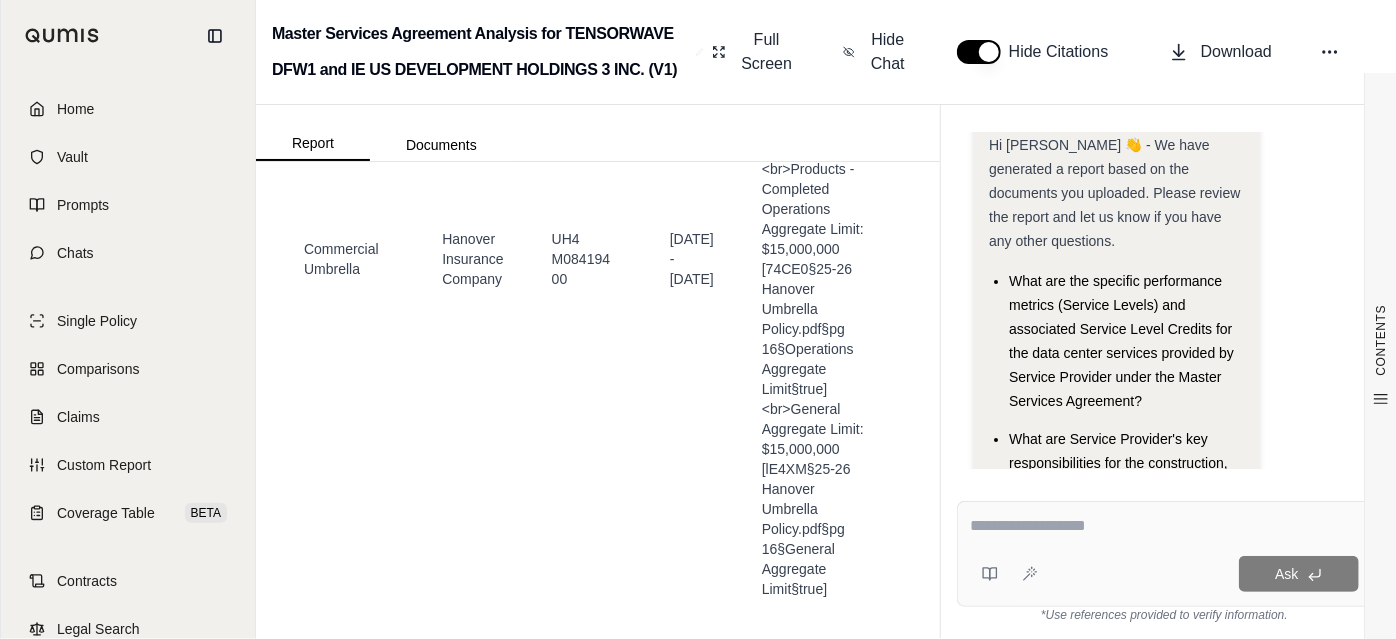 click at bounding box center (1175, 528) 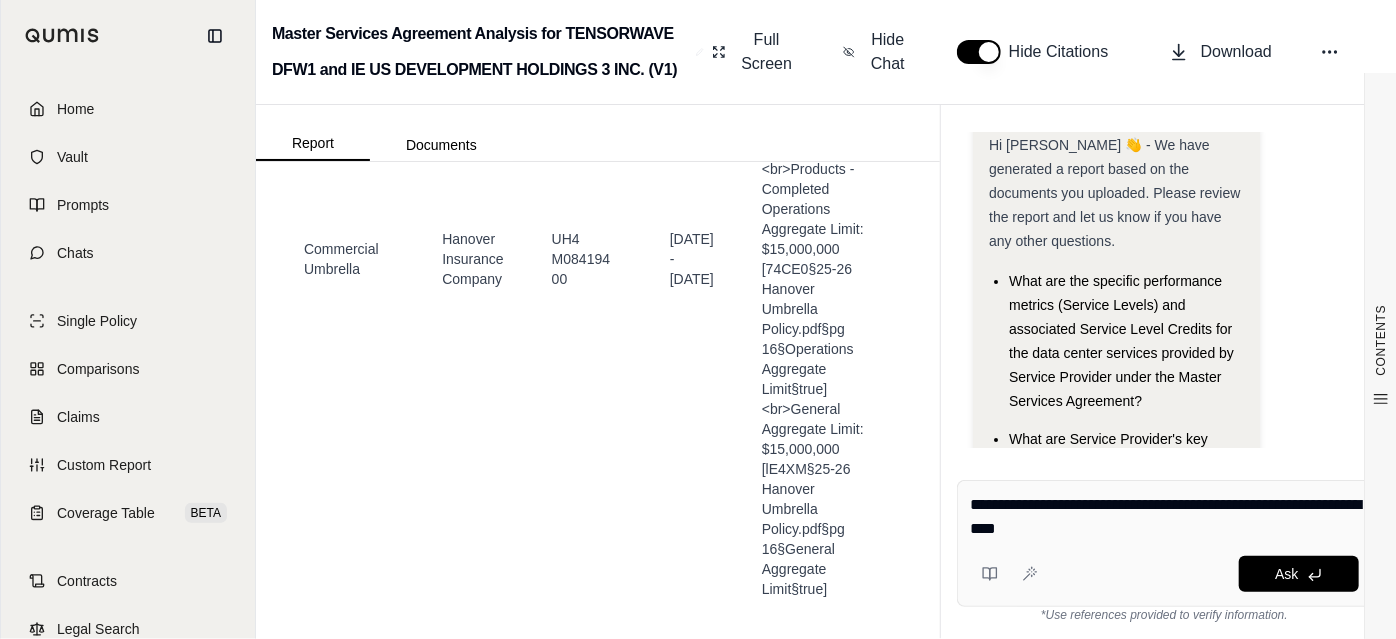 type on "**********" 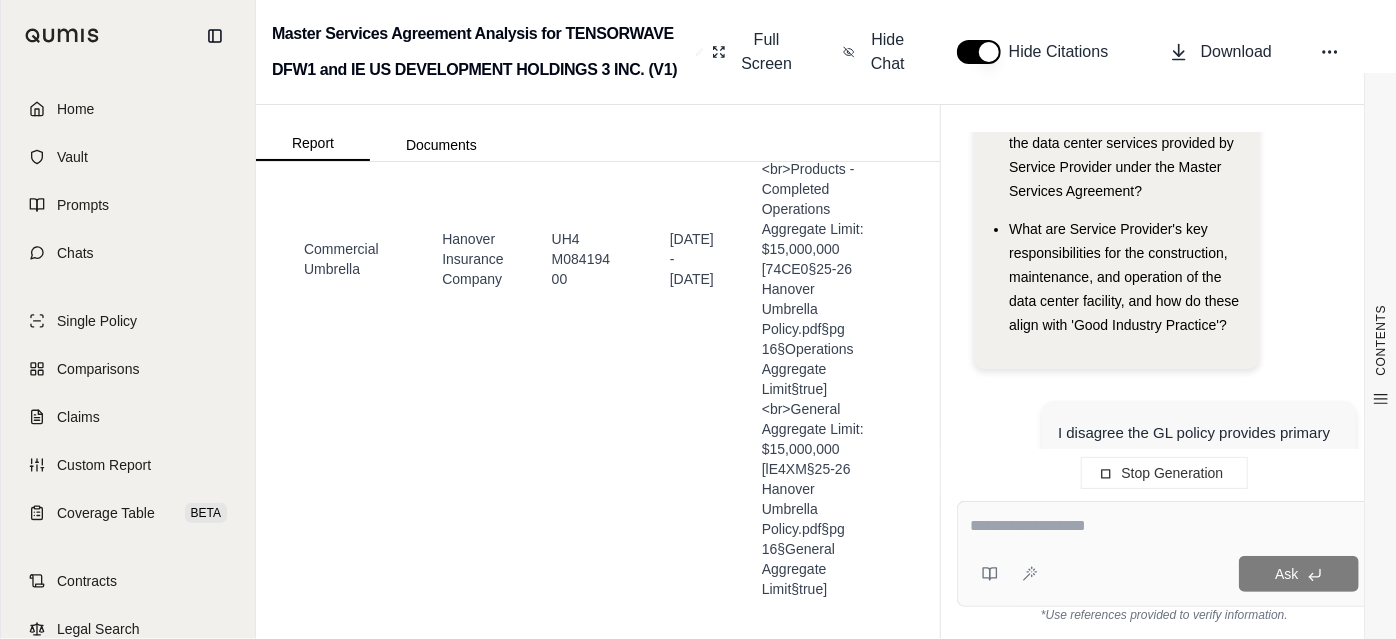 scroll, scrollTop: 242, scrollLeft: 0, axis: vertical 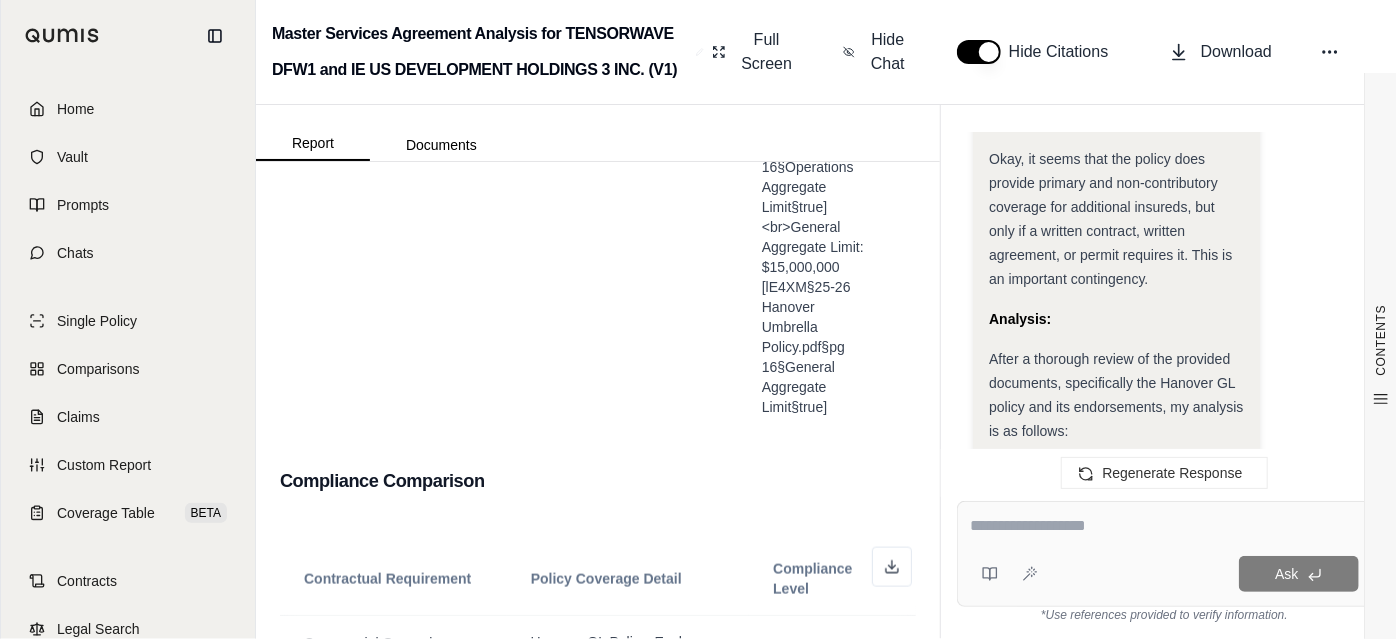 click at bounding box center (1164, 524) 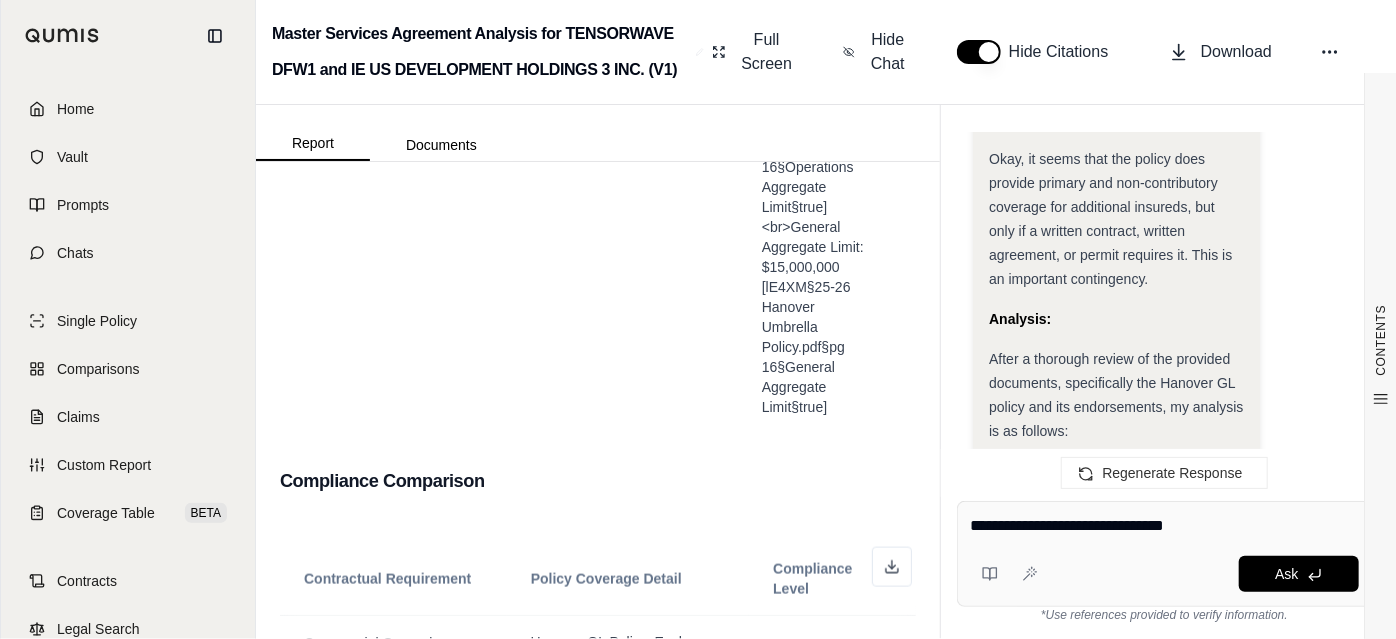 type on "**********" 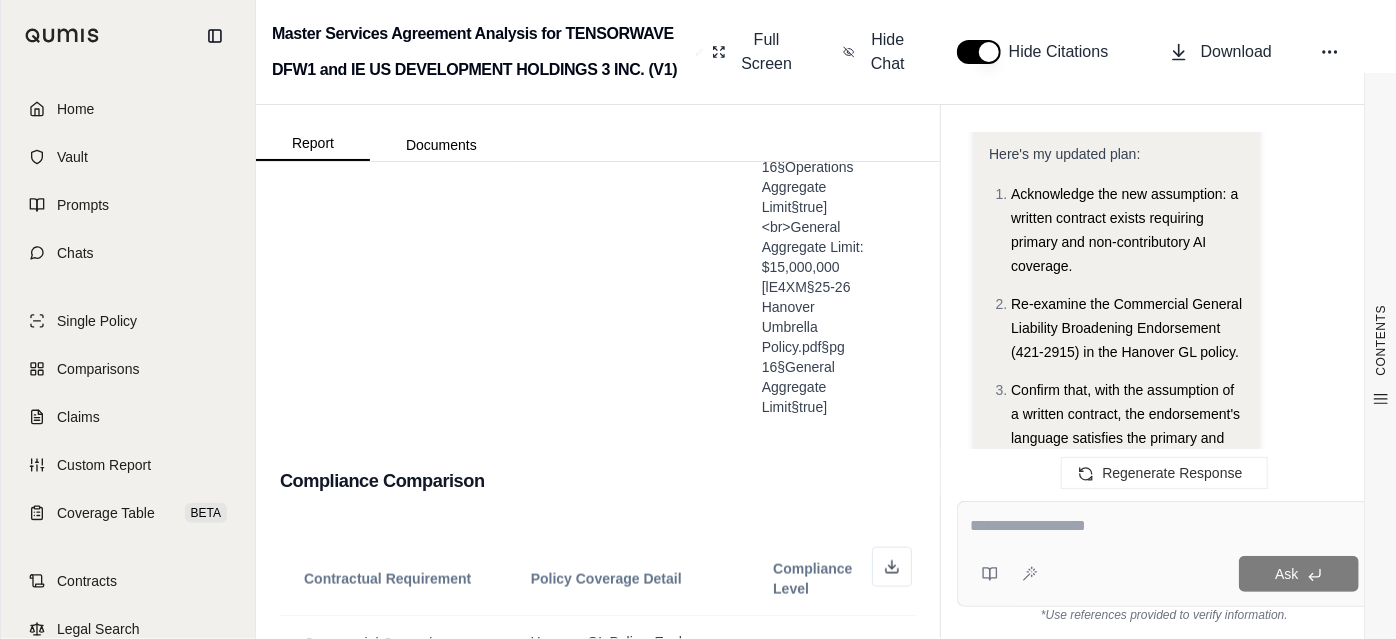 scroll, scrollTop: 4589, scrollLeft: 0, axis: vertical 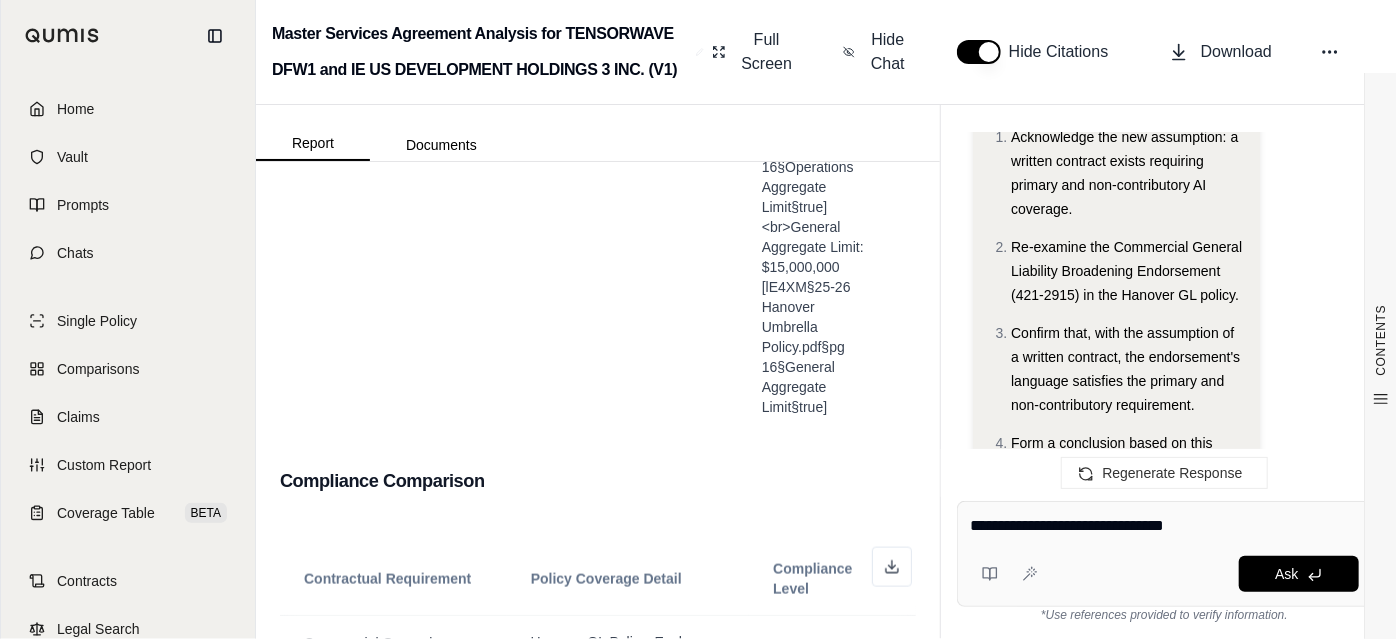 type on "**********" 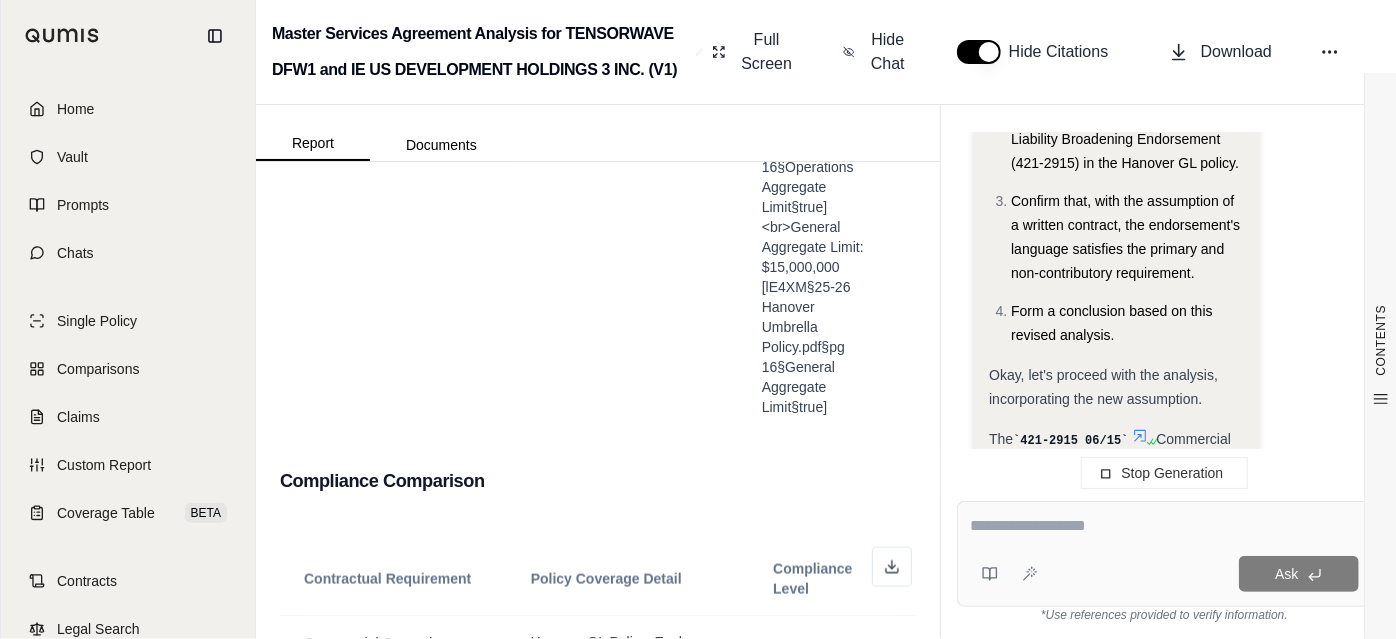 scroll, scrollTop: 4778, scrollLeft: 0, axis: vertical 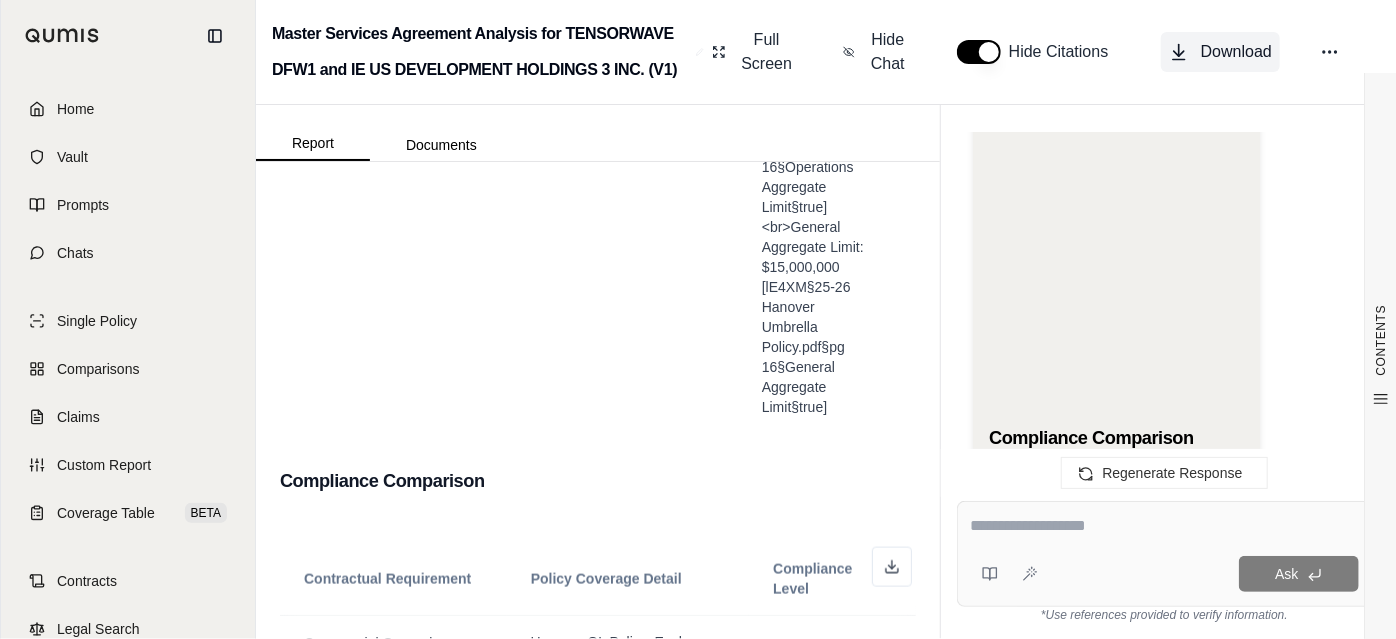 click on "Download" at bounding box center [1236, 52] 